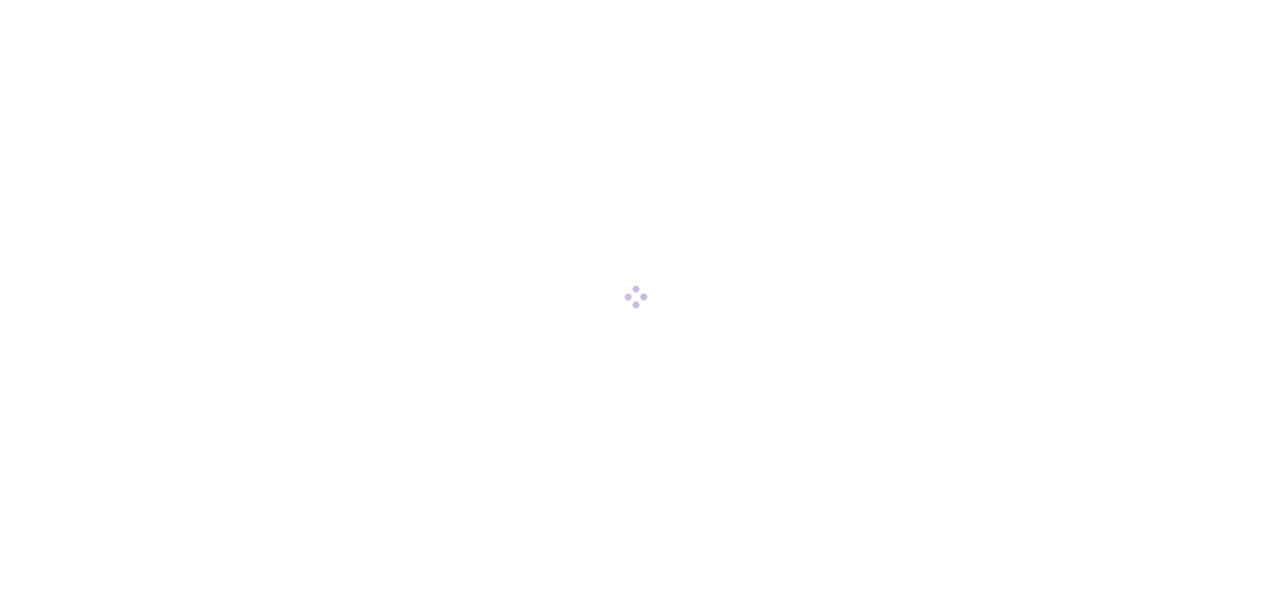 scroll, scrollTop: 0, scrollLeft: 0, axis: both 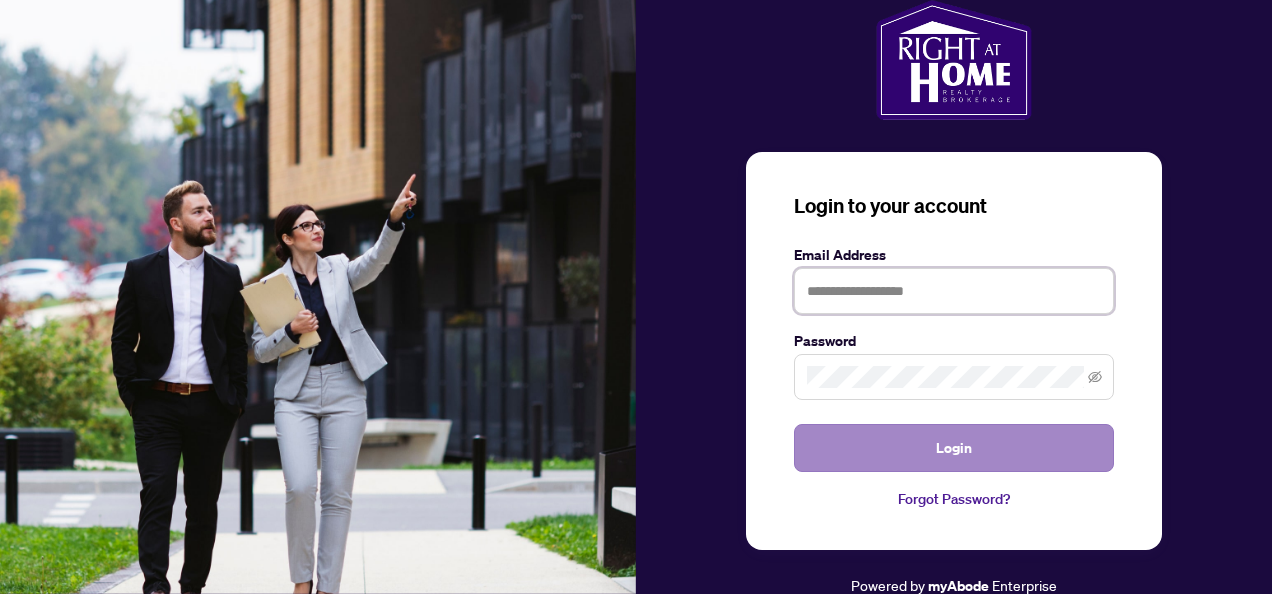 type on "**********" 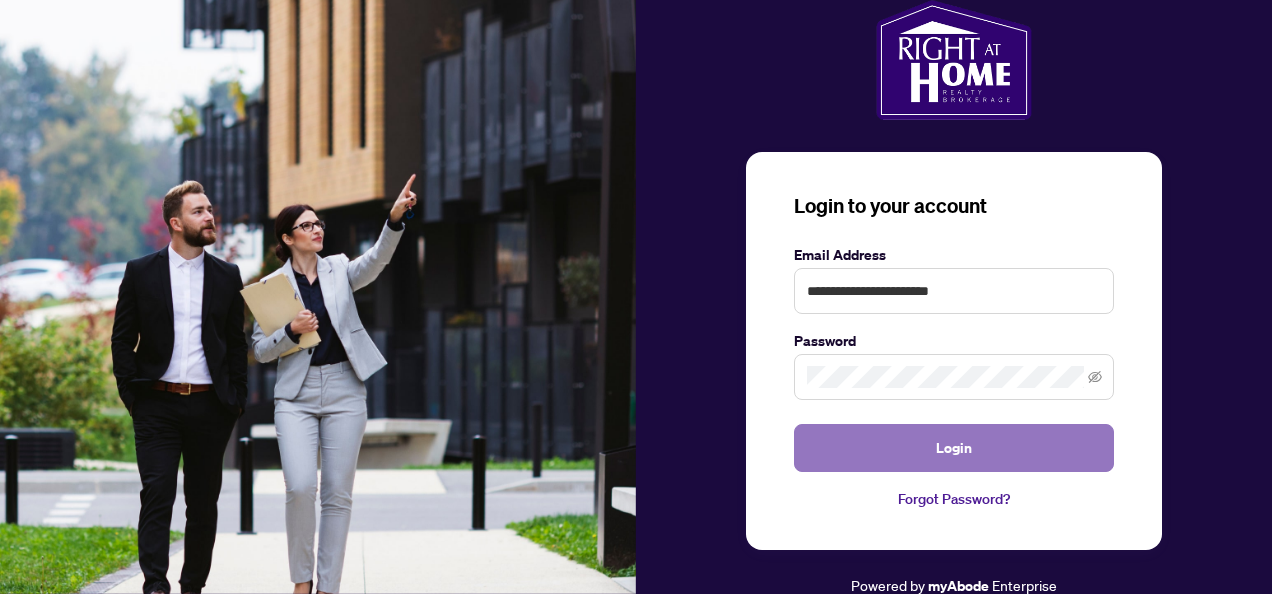 click on "Login" at bounding box center (954, 448) 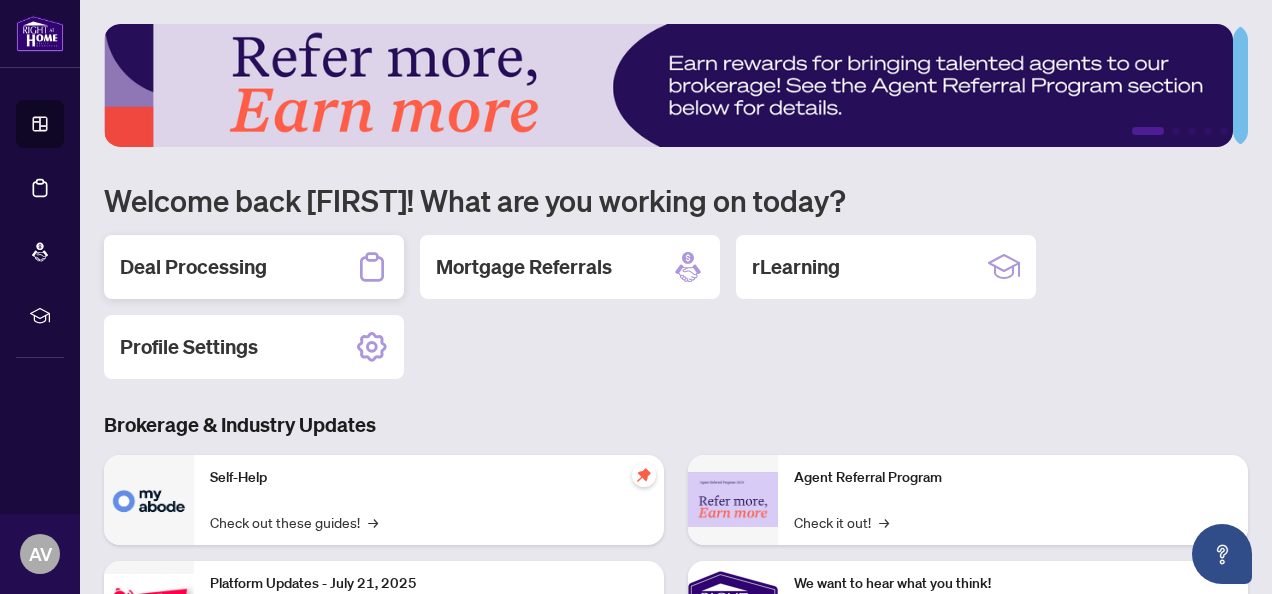 click on "Deal Processing" at bounding box center (193, 267) 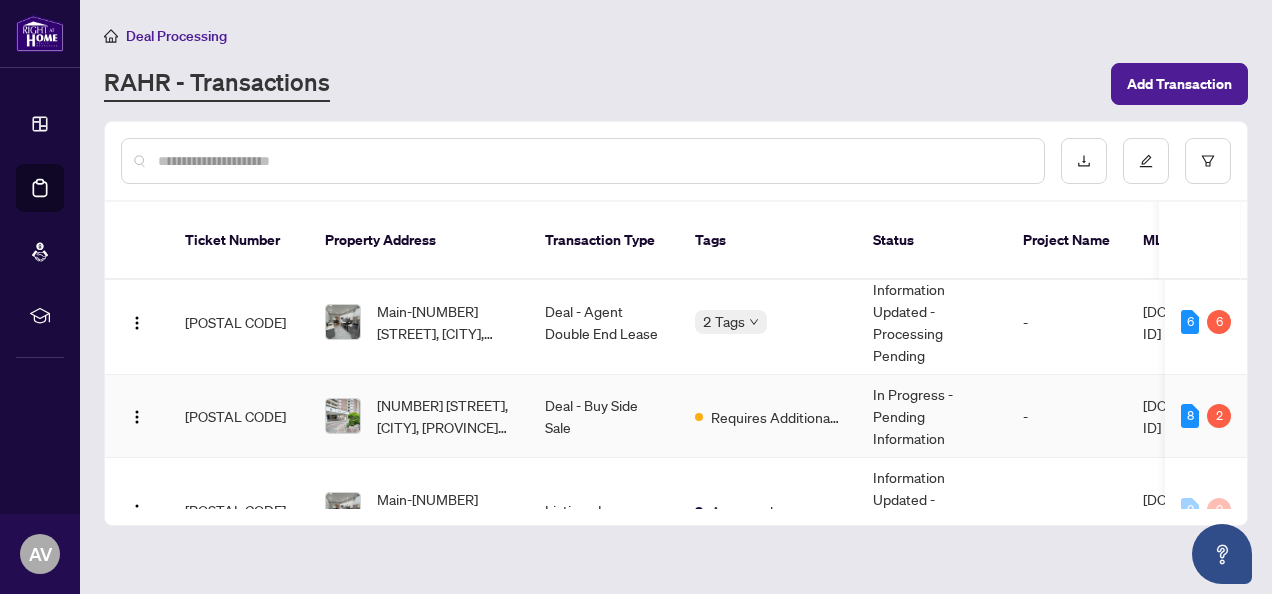 scroll, scrollTop: 100, scrollLeft: 0, axis: vertical 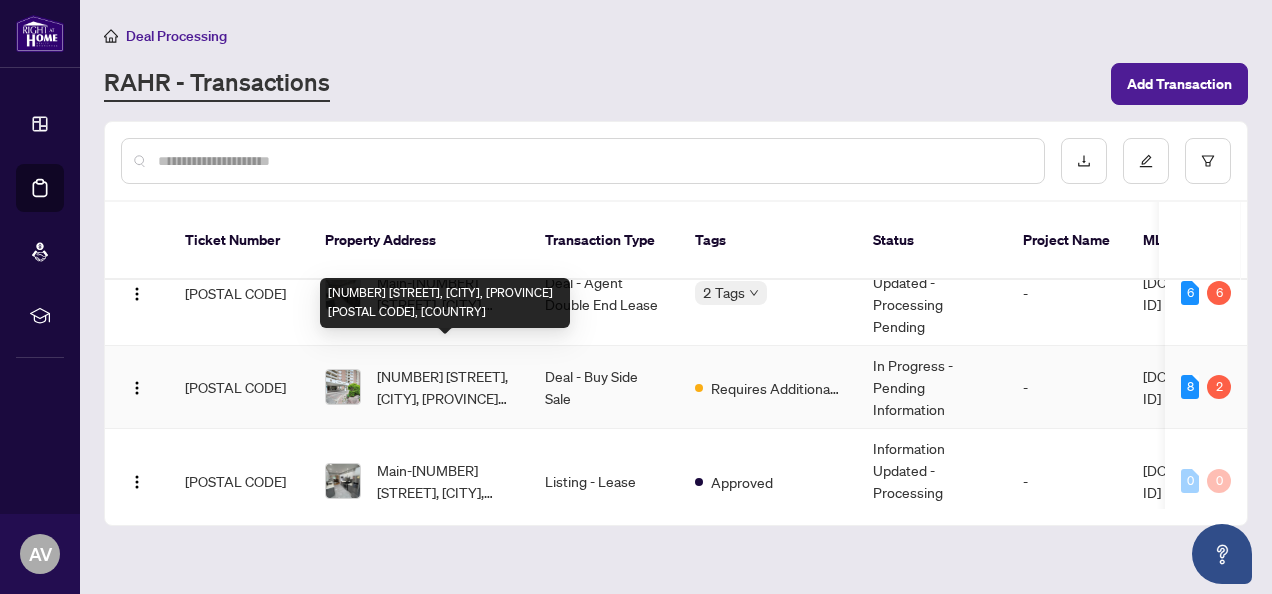 click on "[NUMBER] [STREET], [CITY], [PROVINCE] [POSTAL CODE], [COUNTRY]" at bounding box center (445, 387) 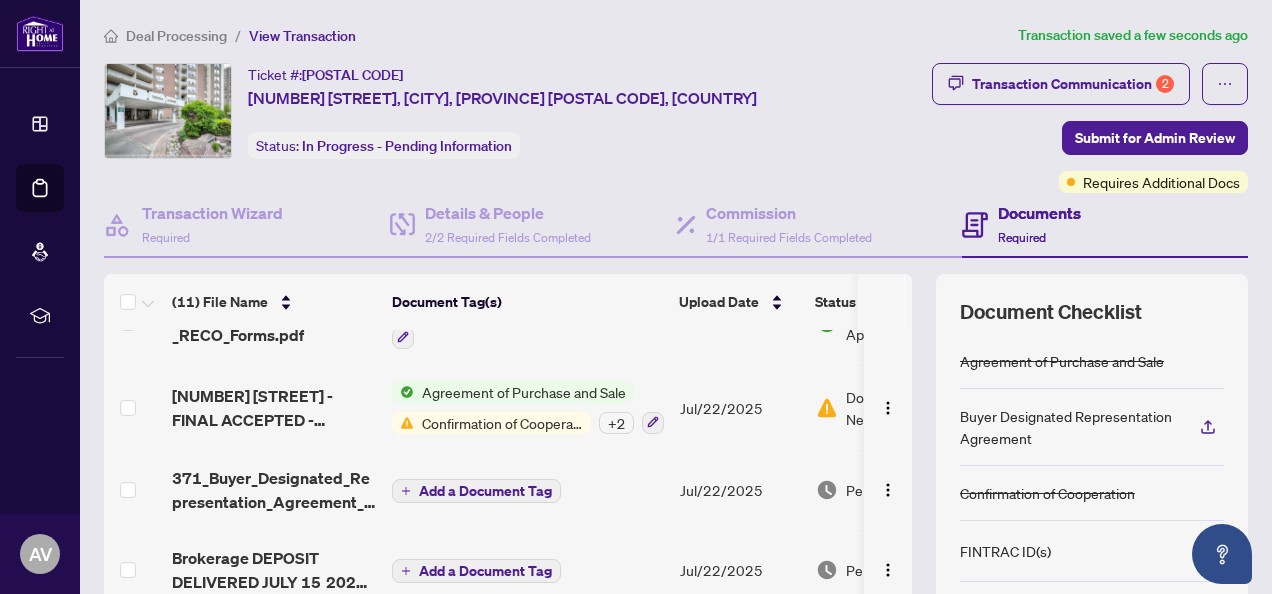 scroll, scrollTop: 0, scrollLeft: 0, axis: both 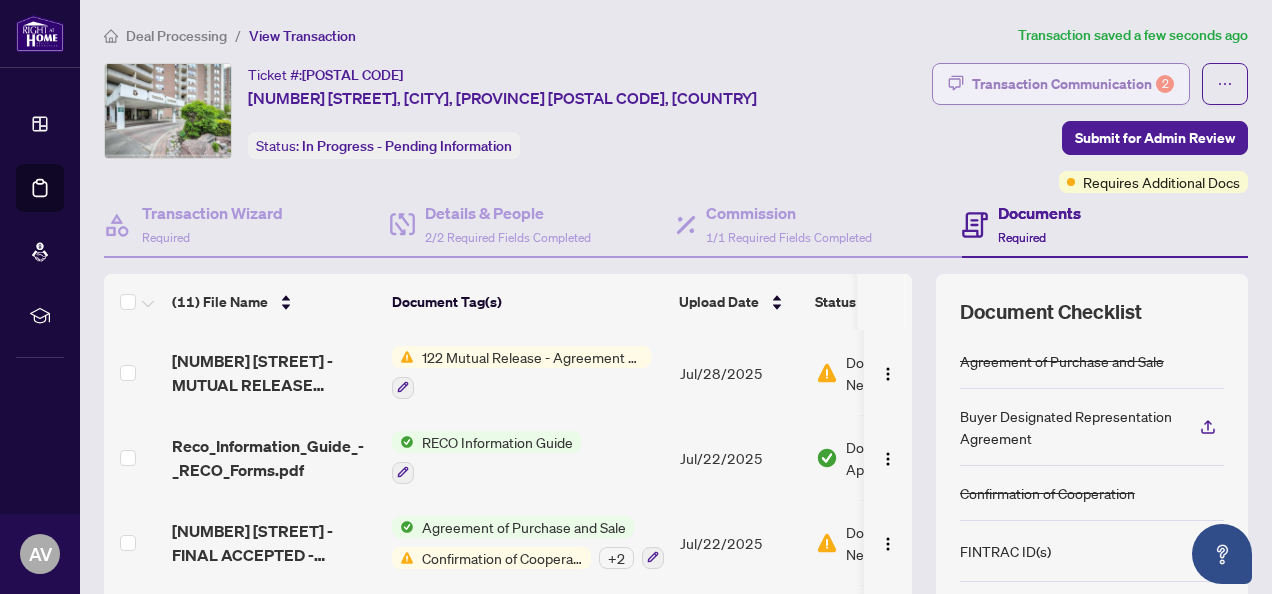 click on "Transaction Communication 2" at bounding box center (1073, 84) 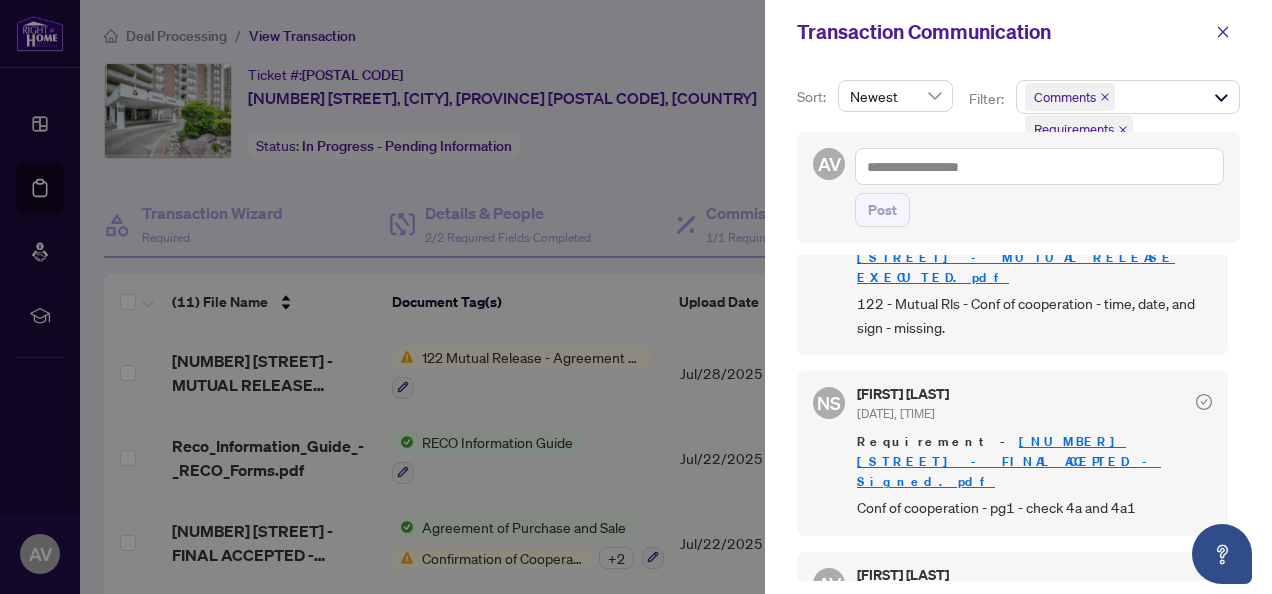 scroll, scrollTop: 174, scrollLeft: 0, axis: vertical 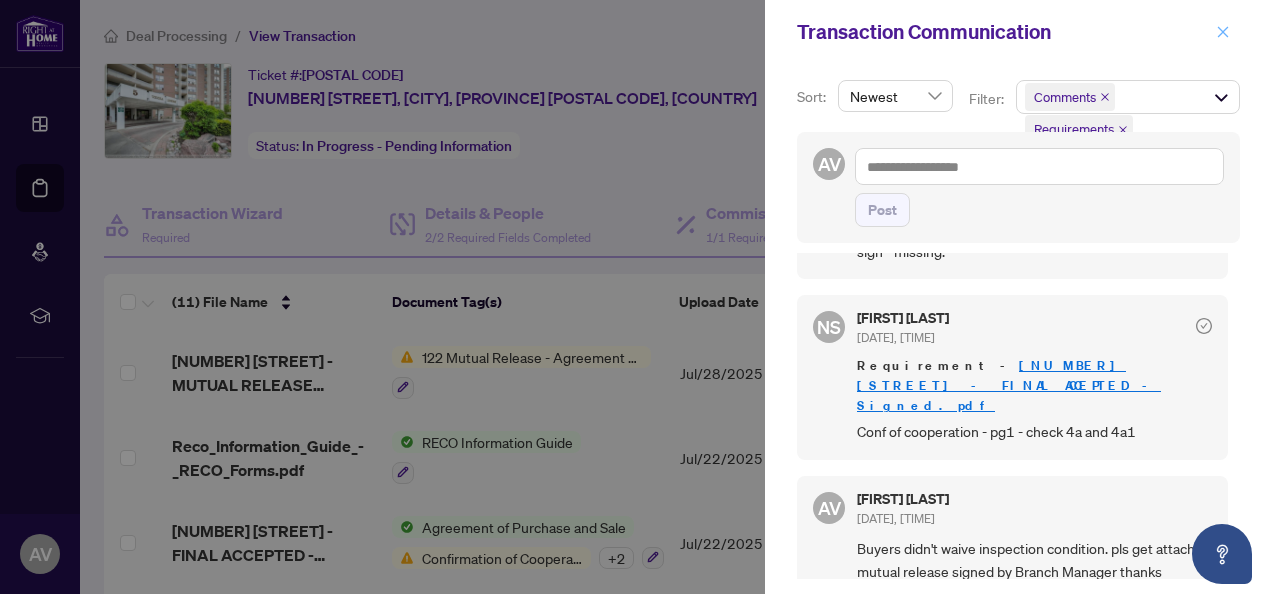 click 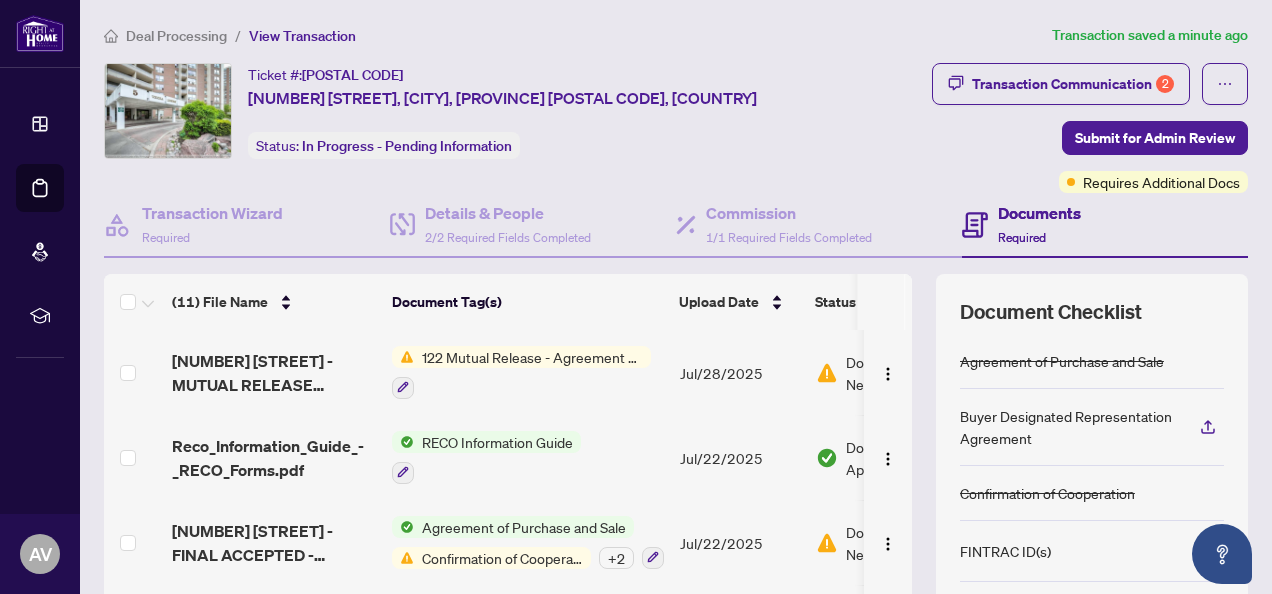scroll, scrollTop: 554, scrollLeft: 0, axis: vertical 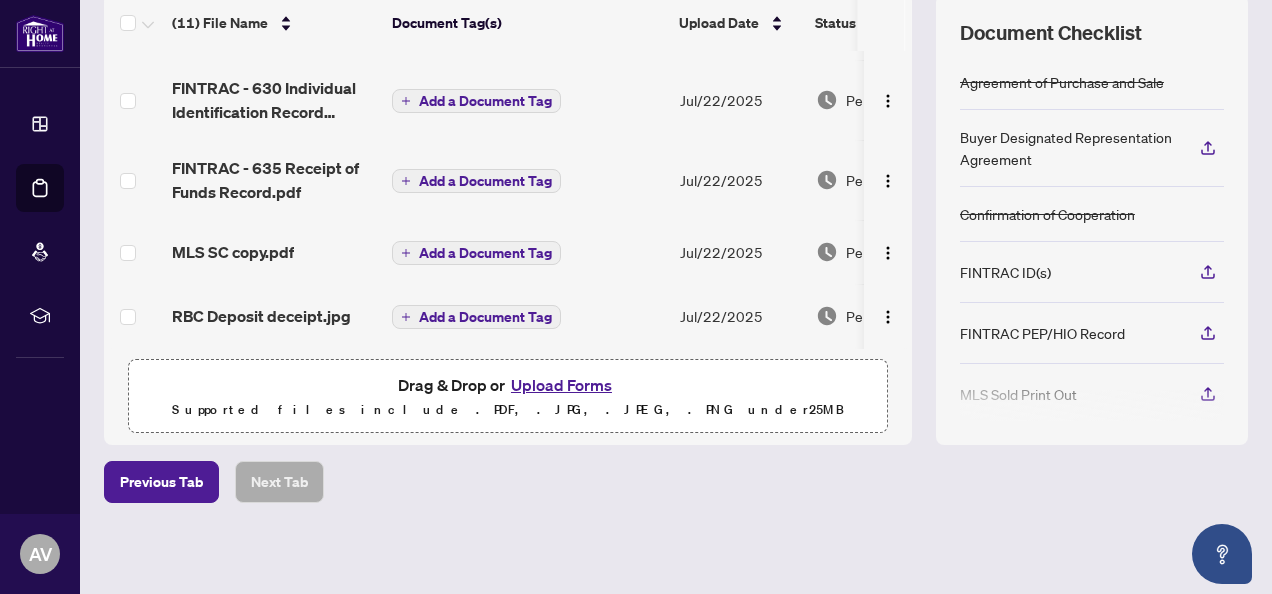 click on "Upload Forms" at bounding box center (561, 385) 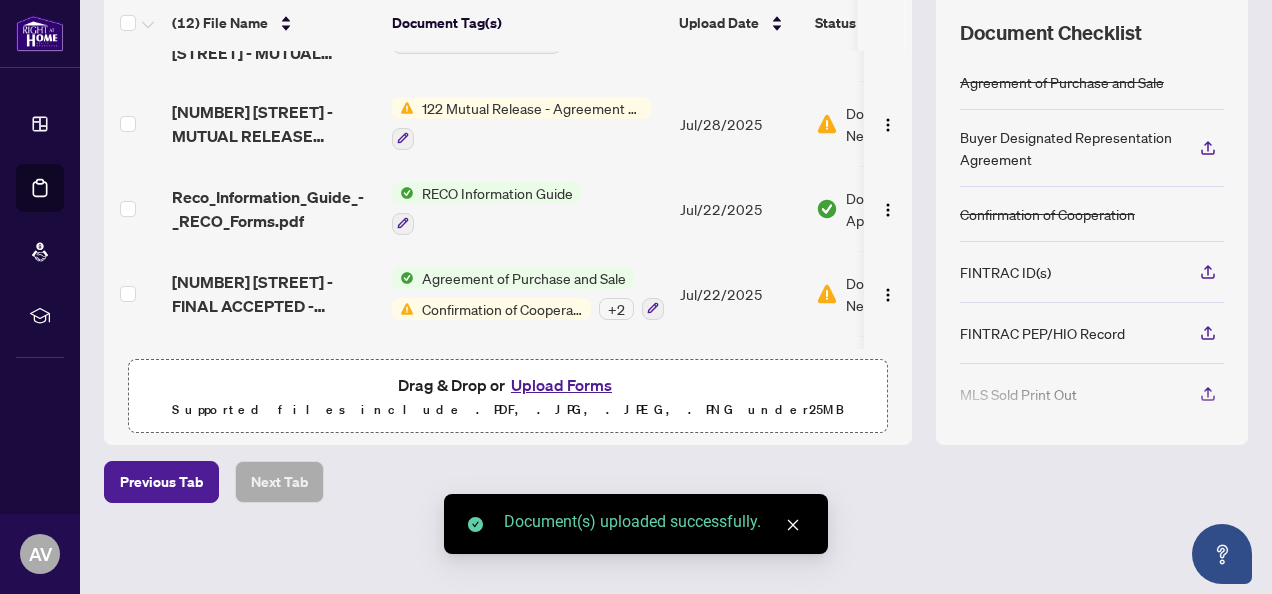 scroll, scrollTop: 0, scrollLeft: 0, axis: both 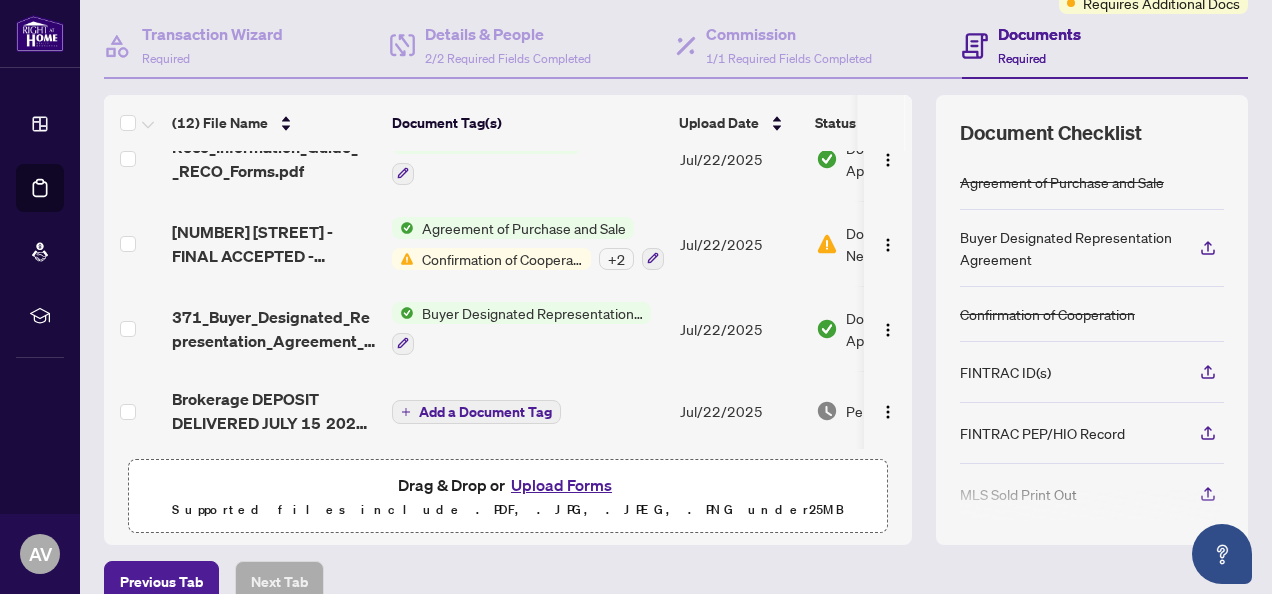 click on "Confirmation of Cooperation" at bounding box center [502, 259] 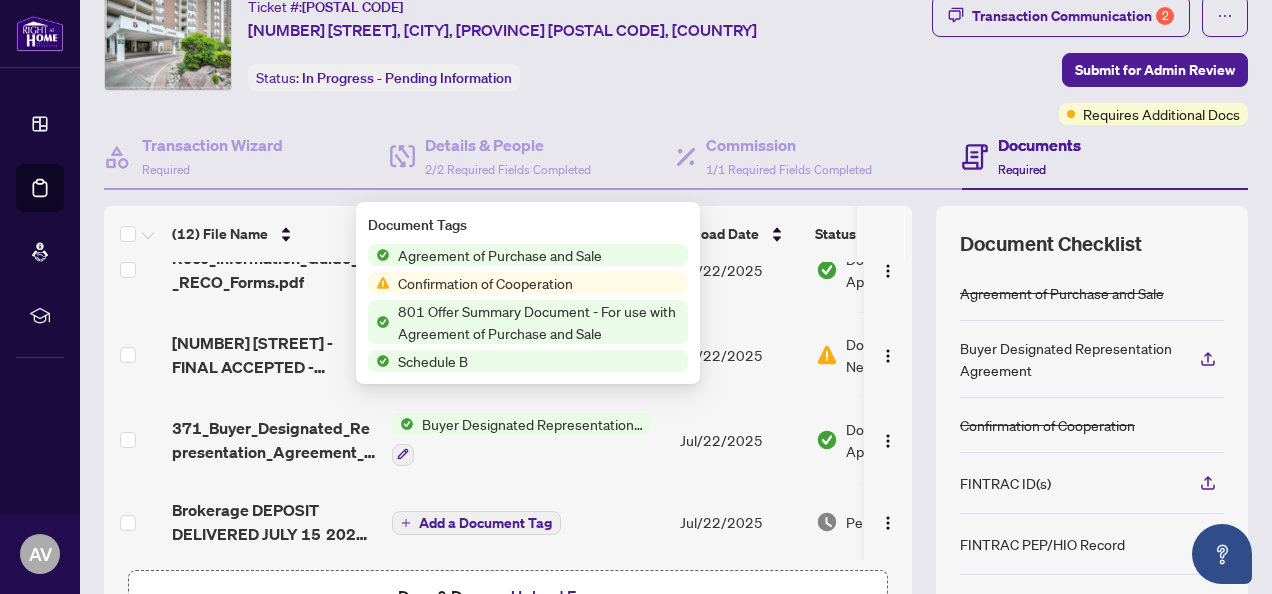 scroll, scrollTop: 0, scrollLeft: 0, axis: both 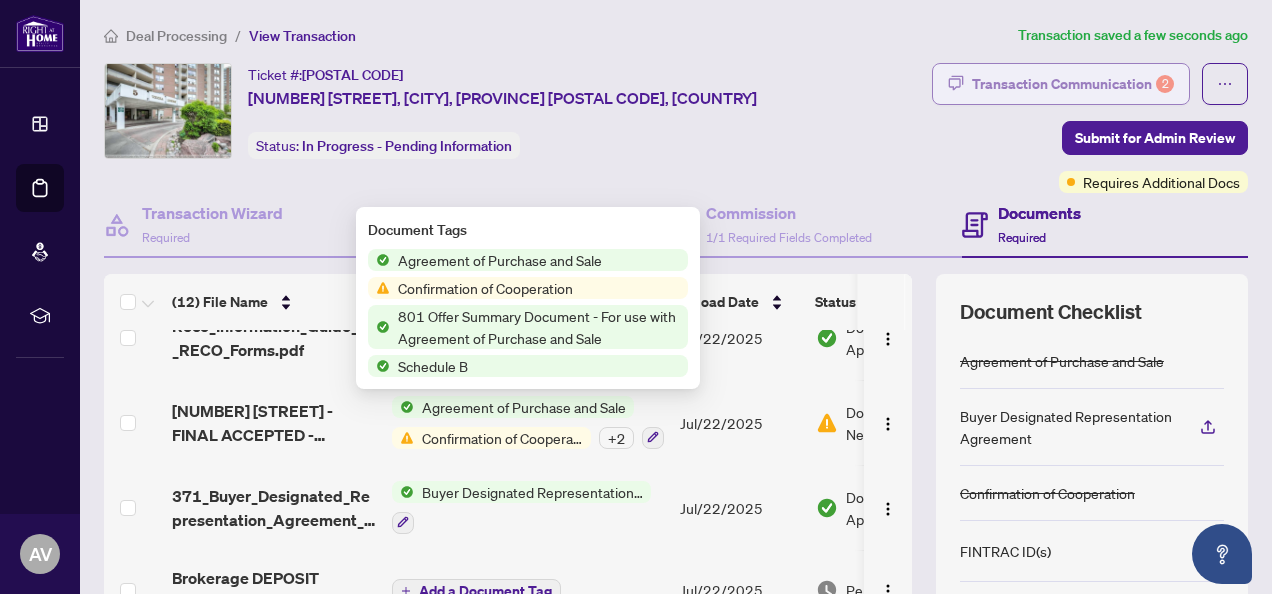 click on "Transaction Communication 2" at bounding box center [1073, 84] 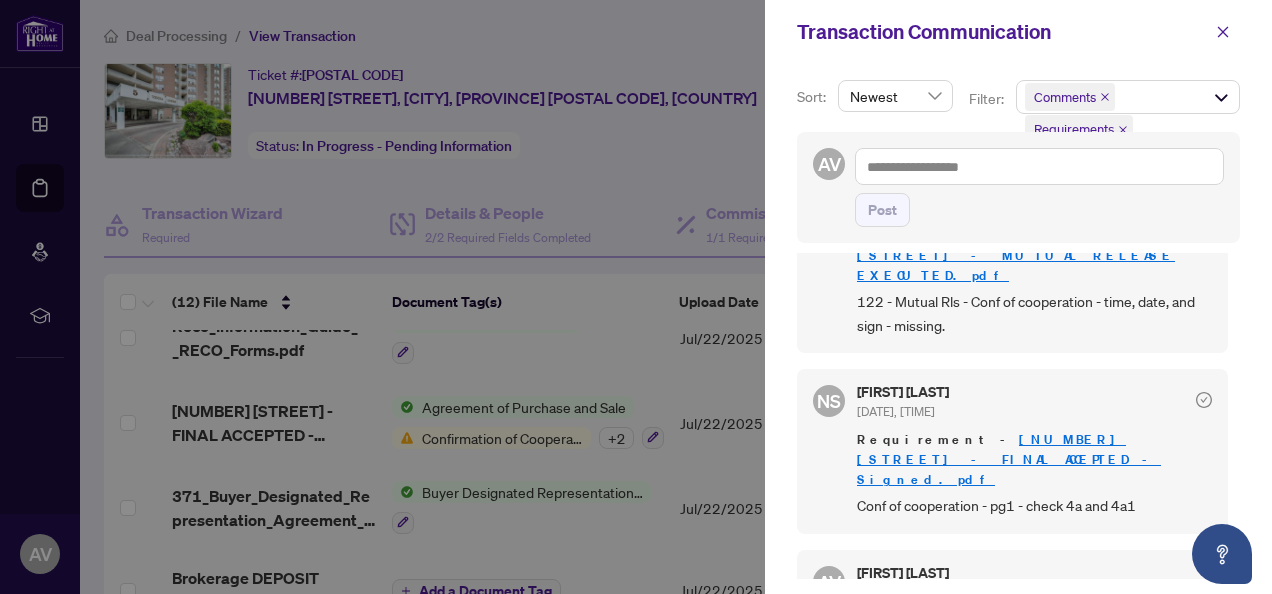 scroll, scrollTop: 0, scrollLeft: 0, axis: both 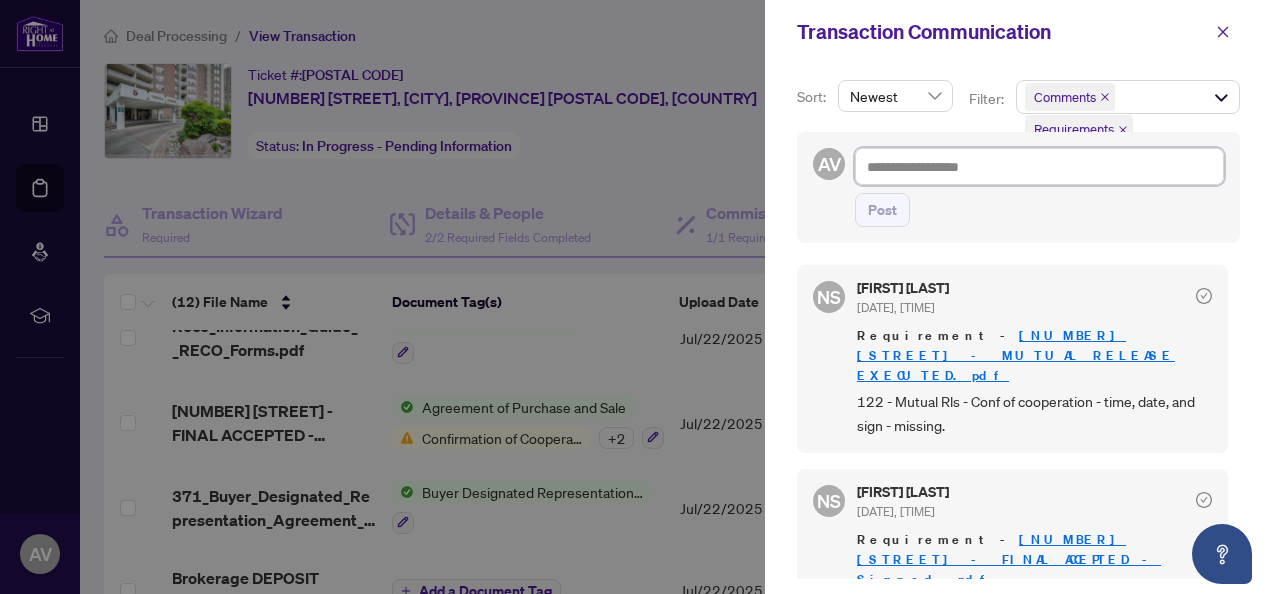 click at bounding box center [1039, 166] 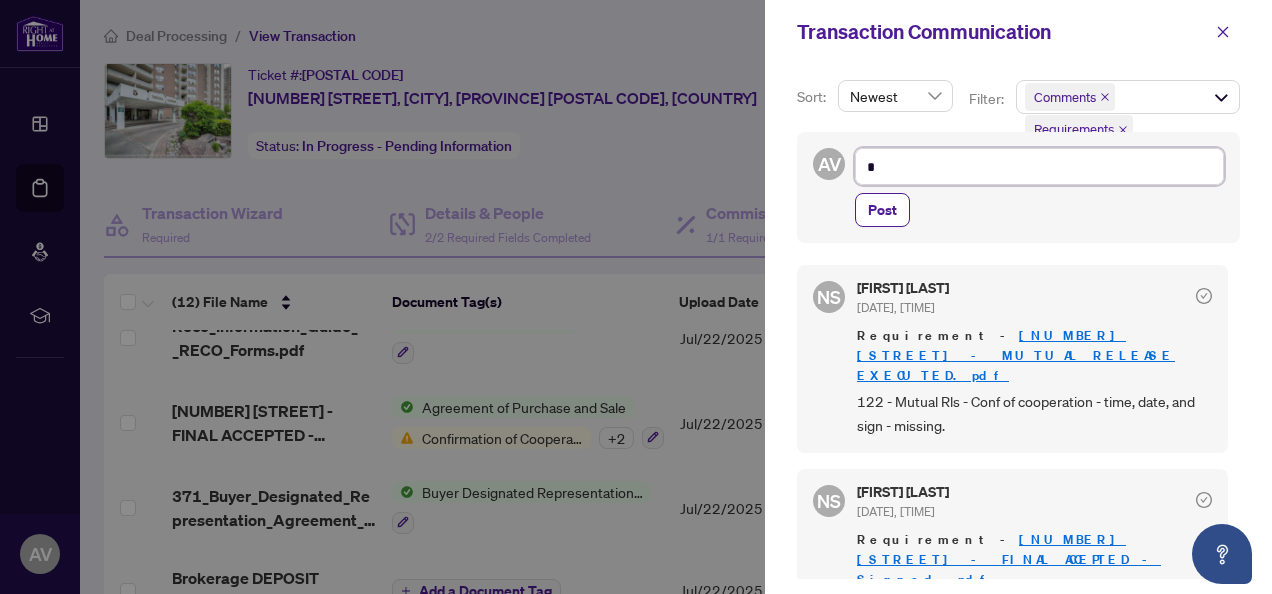 type on "**" 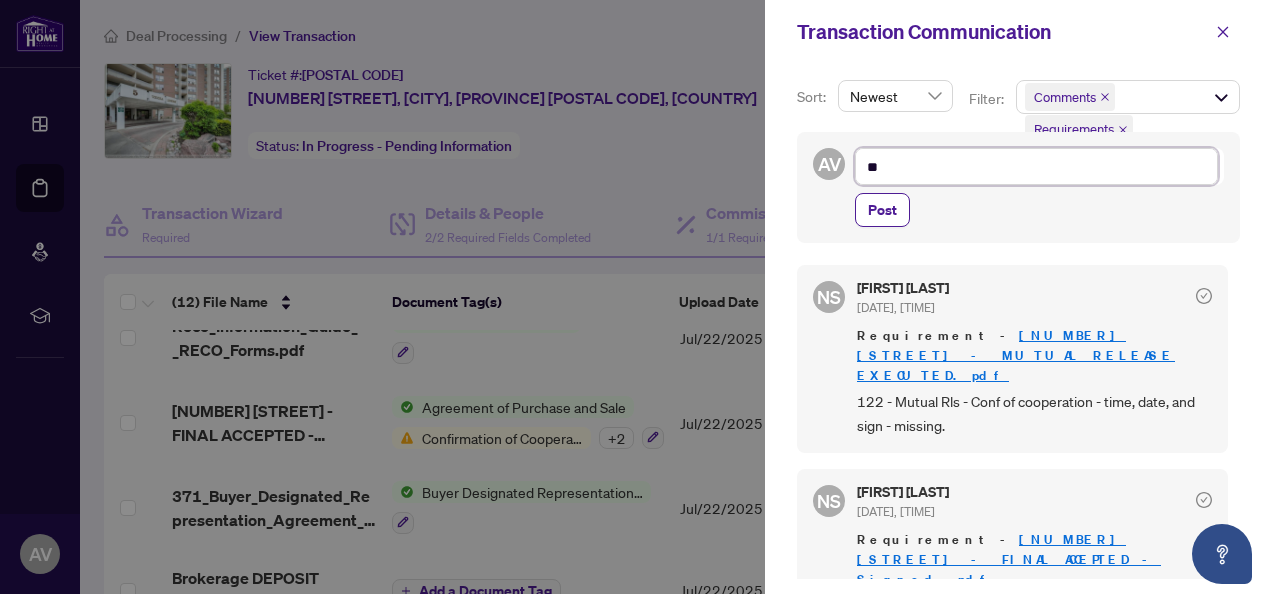 type on "***" 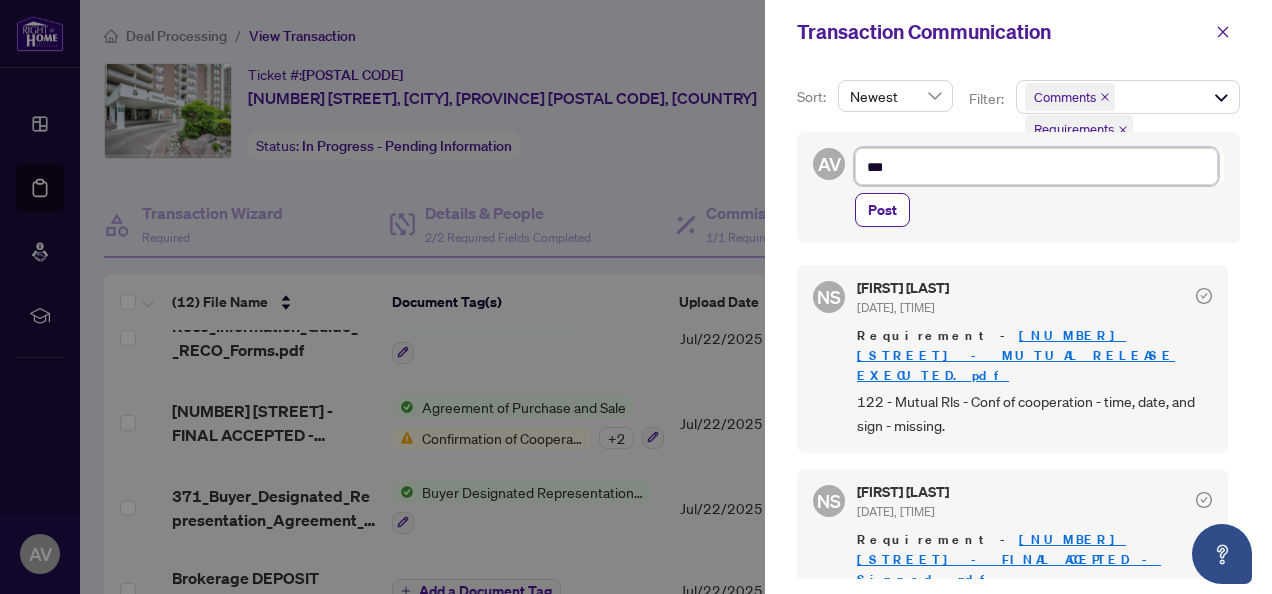 type on "****" 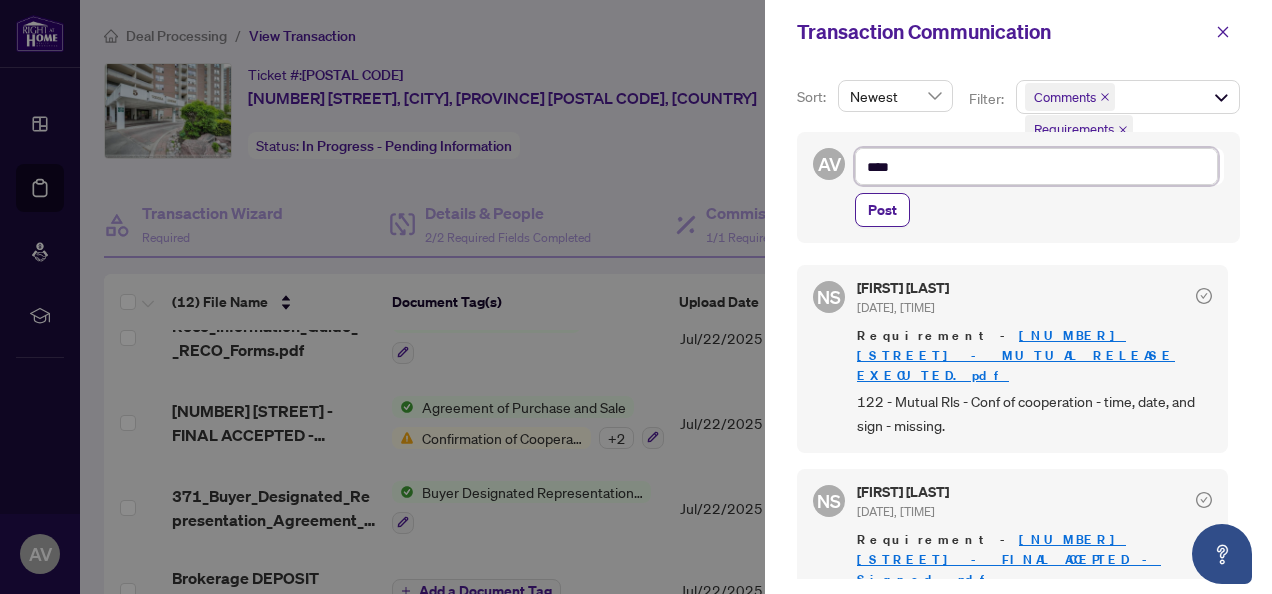 type on "*****" 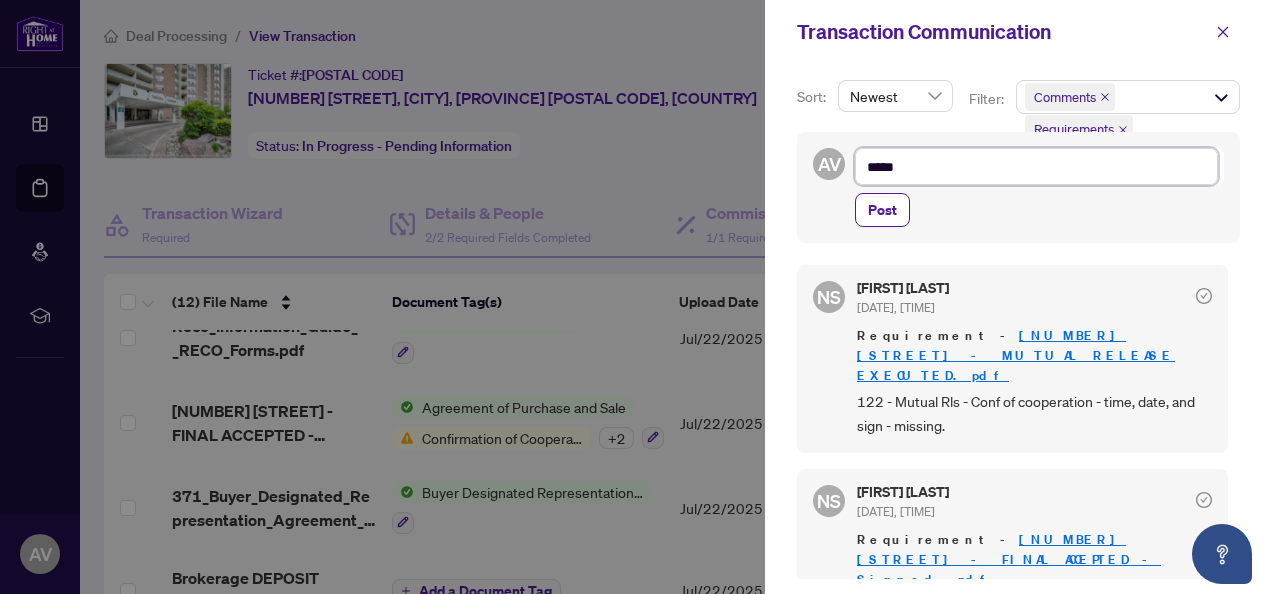 type on "******" 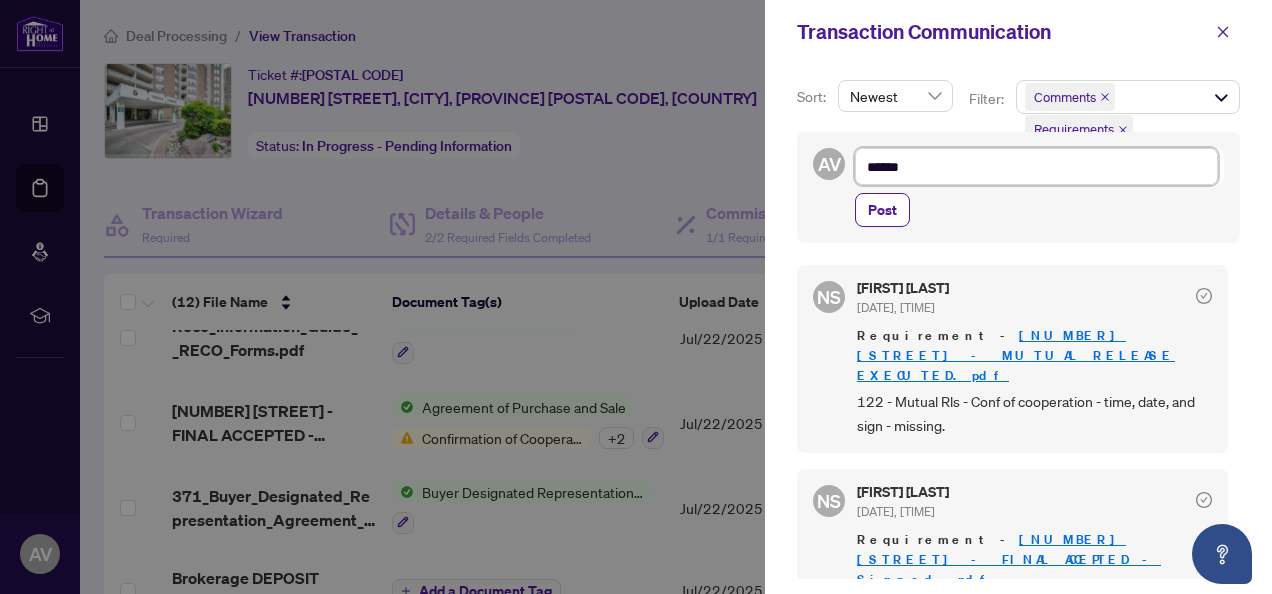 type on "******" 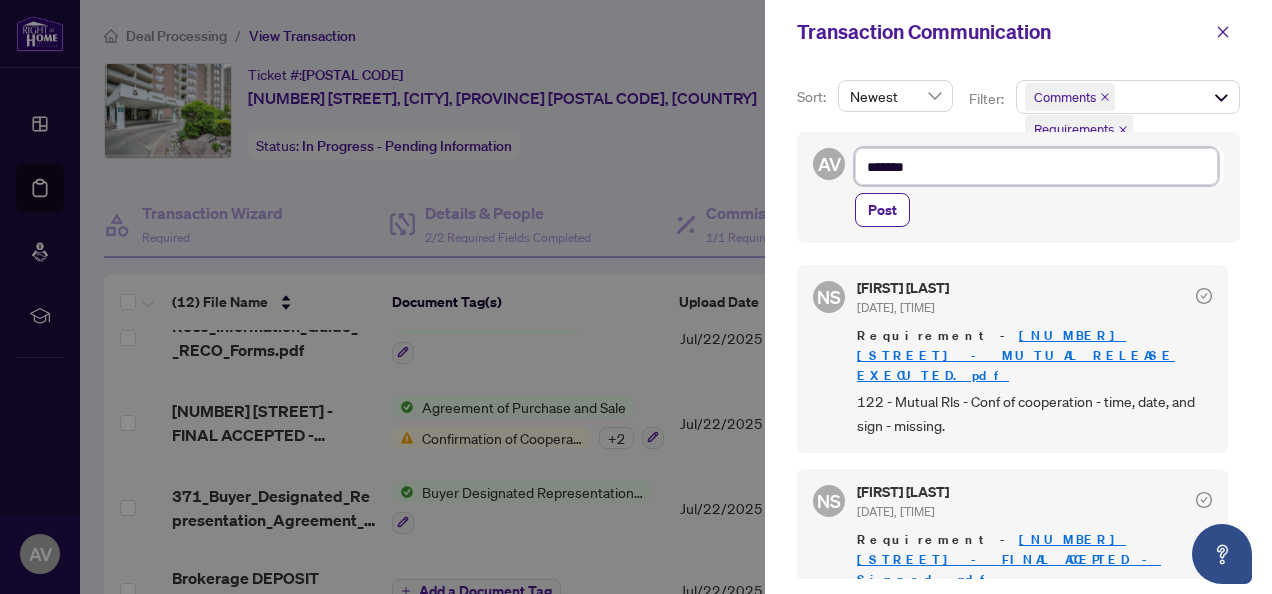 type on "********" 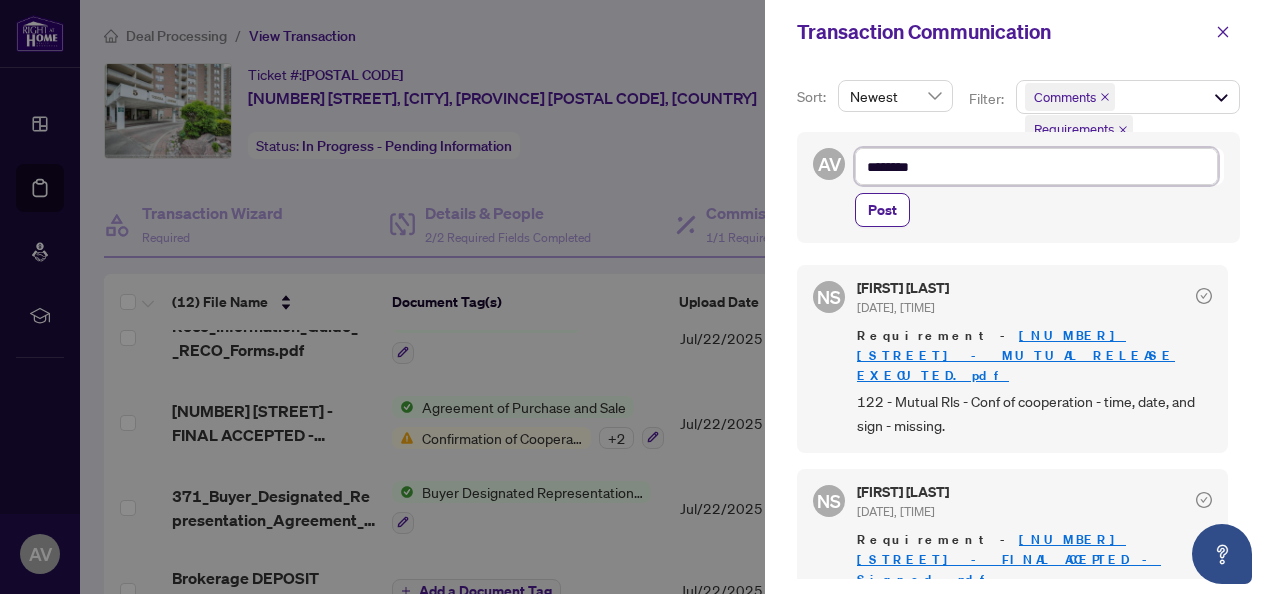 type on "*********" 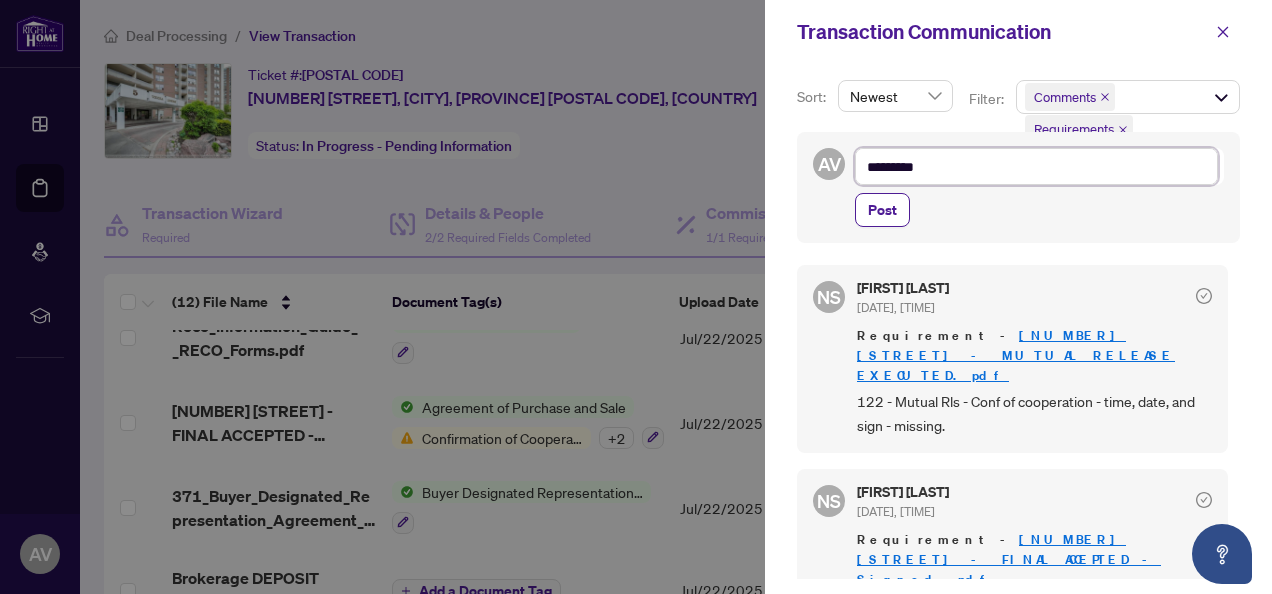 type on "**********" 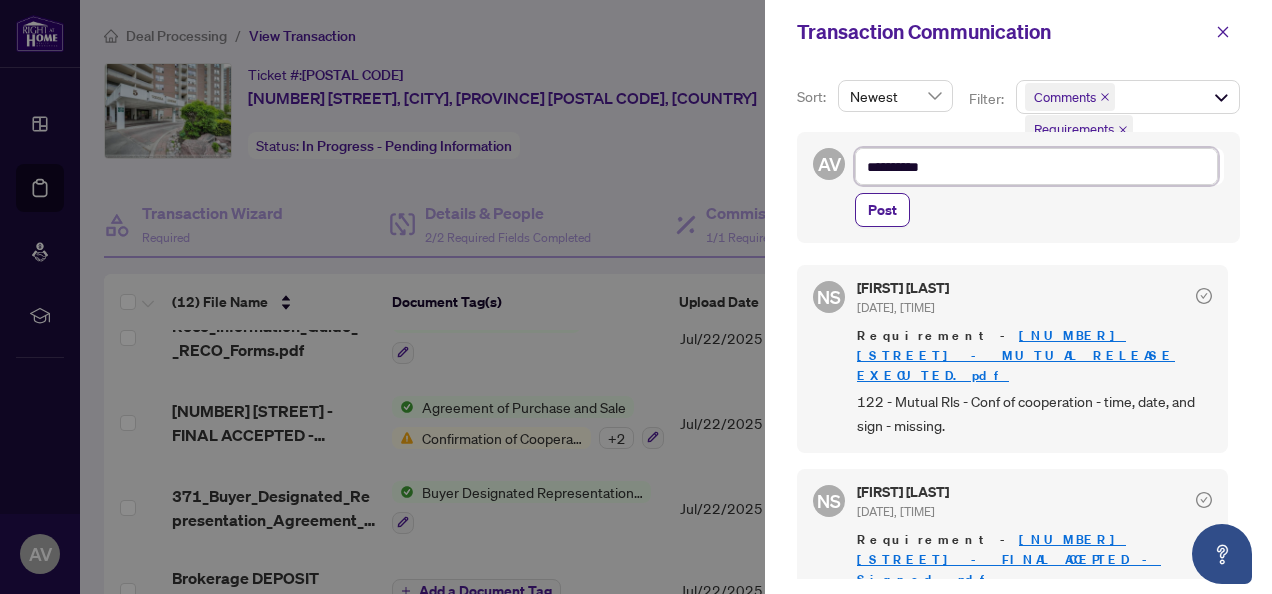 type on "**********" 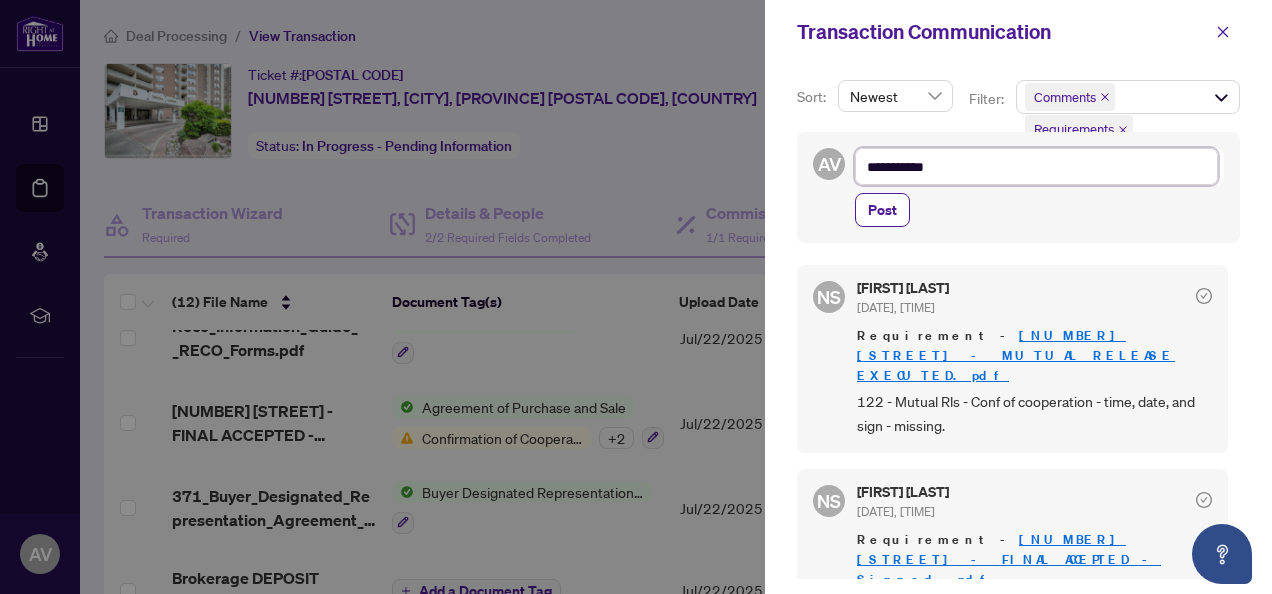 type on "**********" 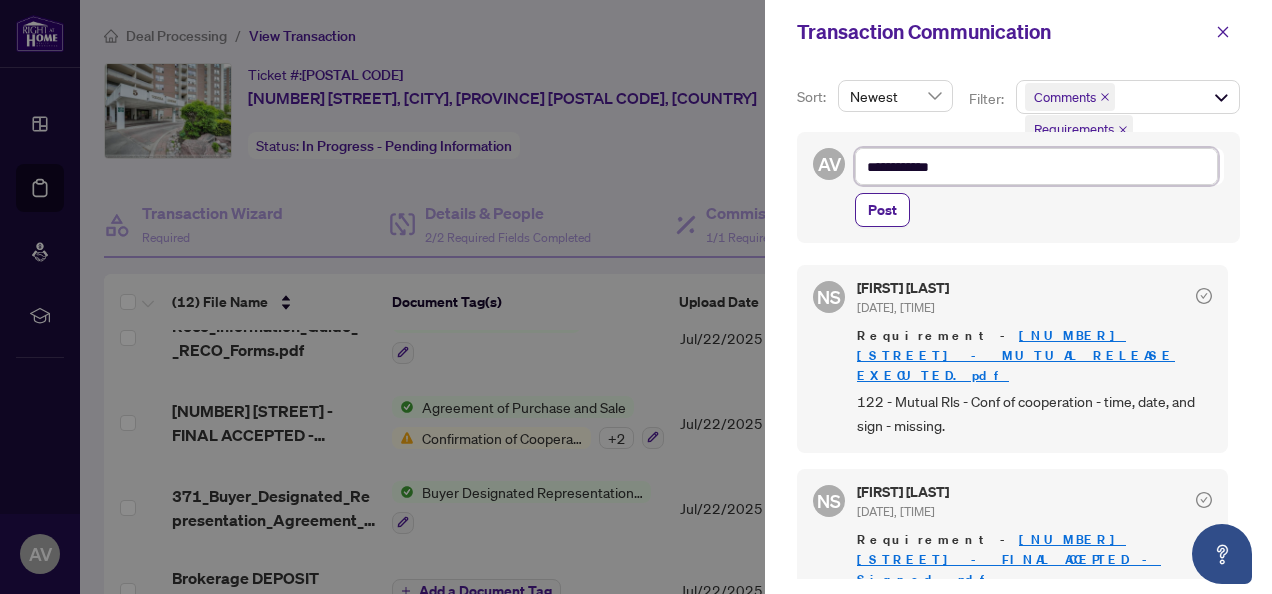 type on "**********" 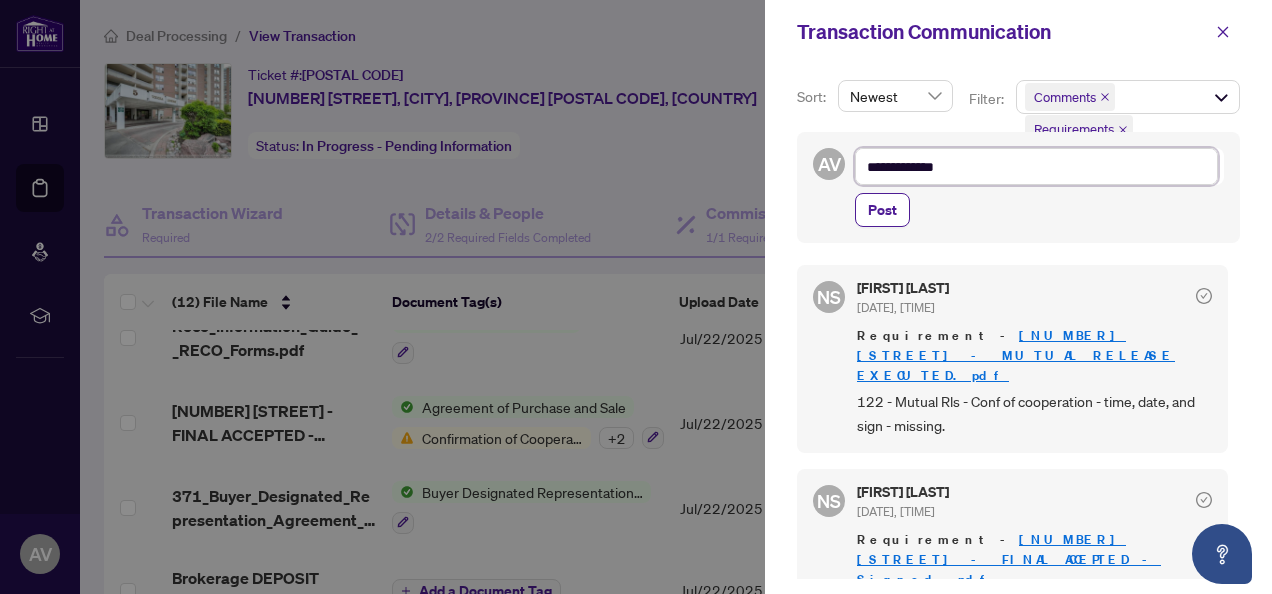 type on "**********" 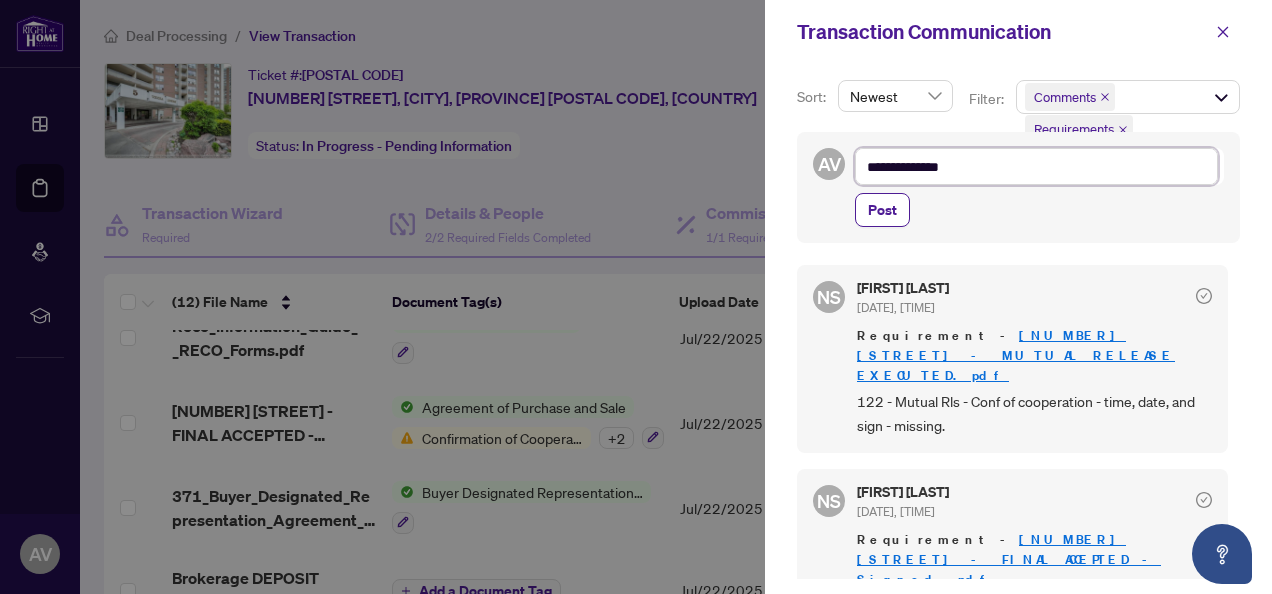 type on "**********" 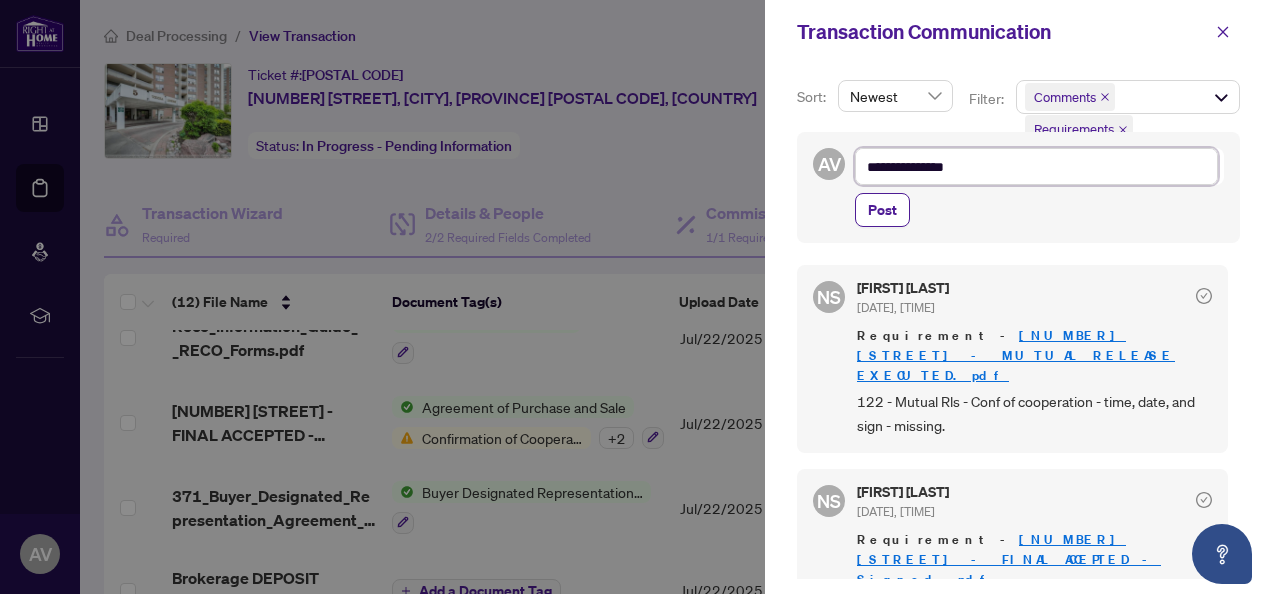 type on "**********" 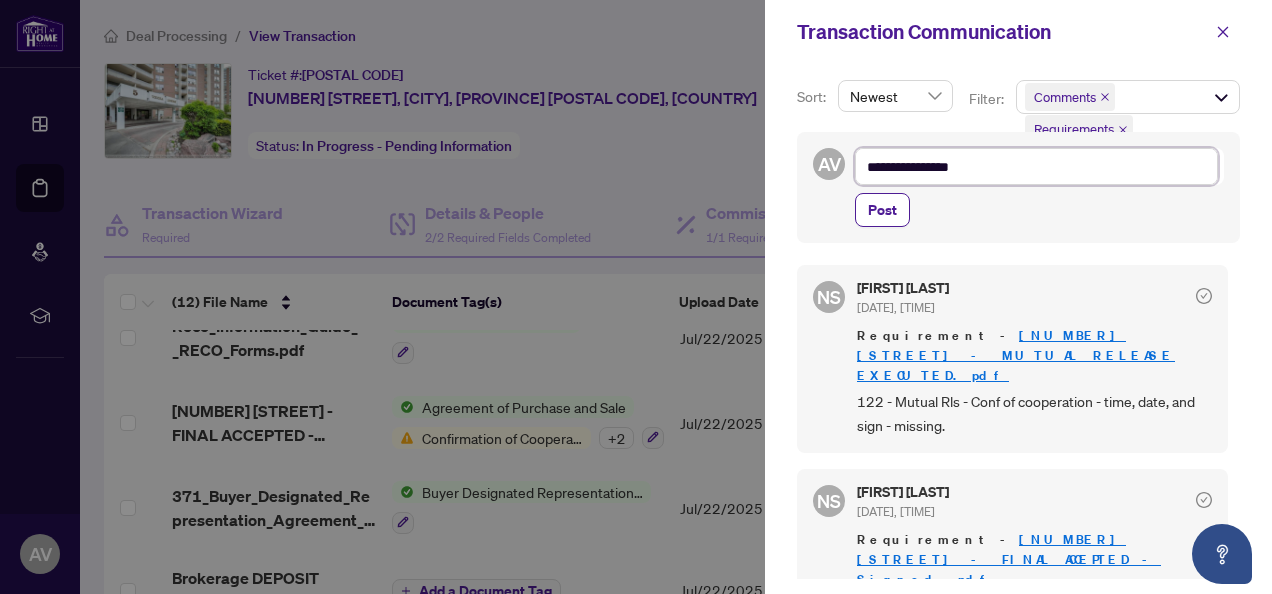 type on "**********" 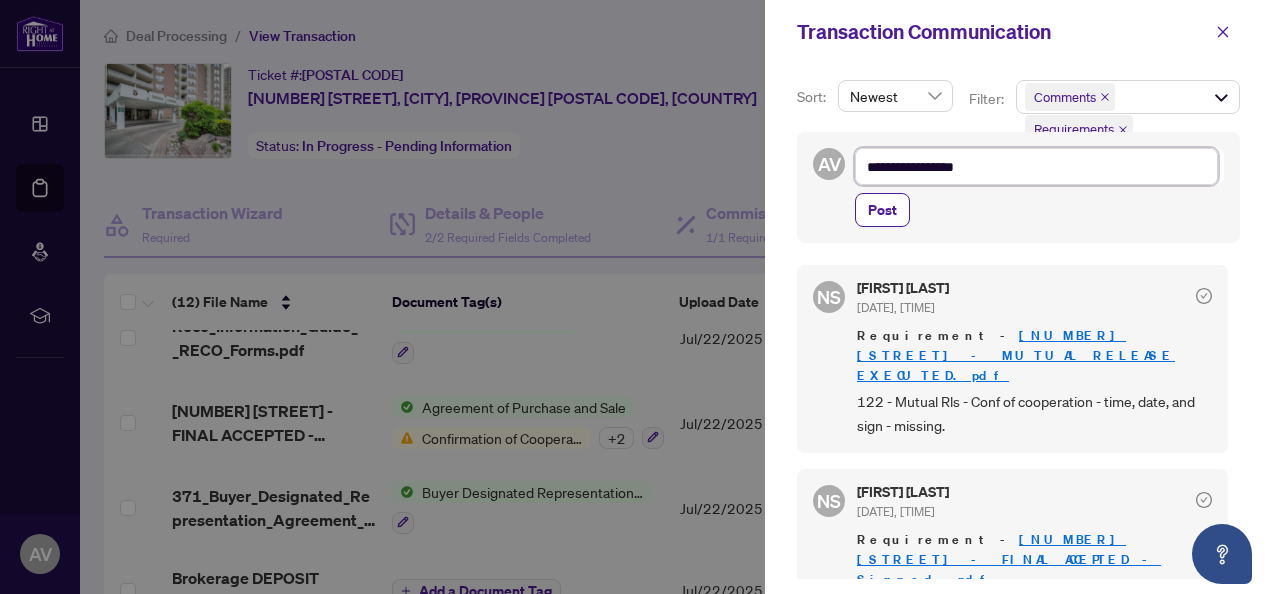 type on "**********" 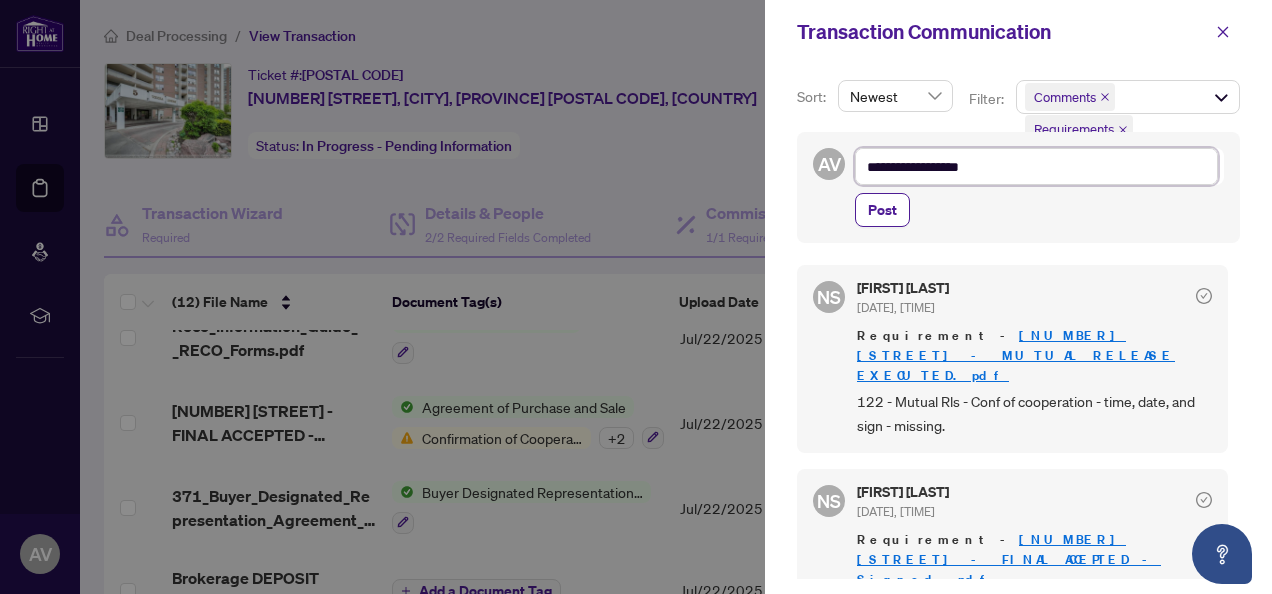 type on "**********" 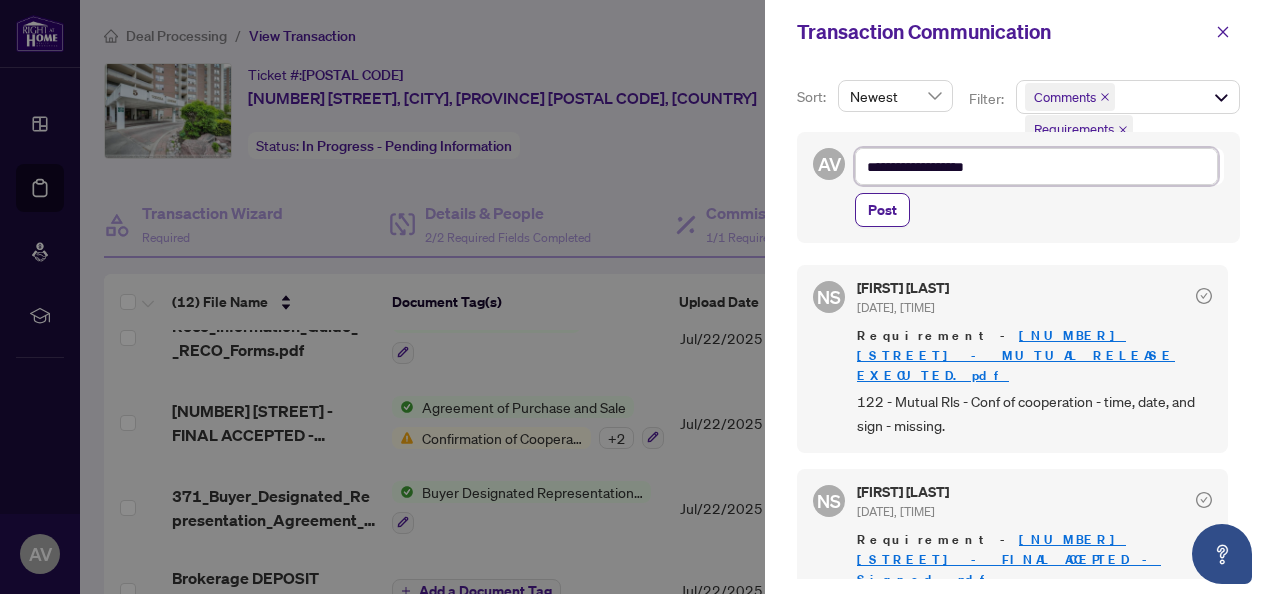 type on "**********" 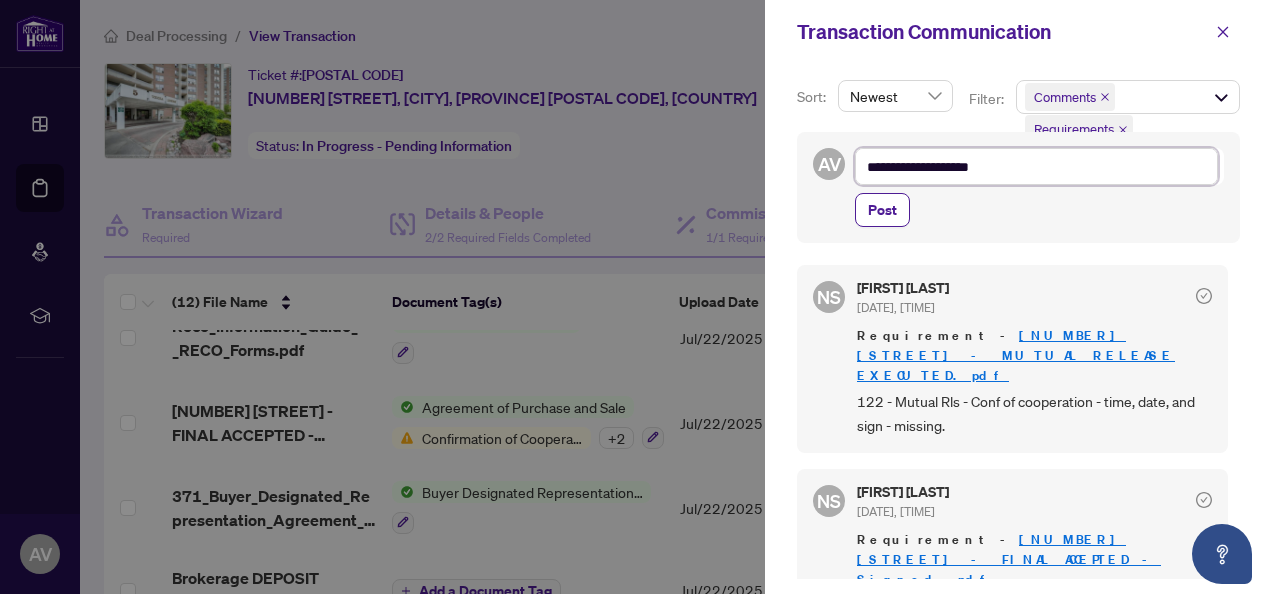 type on "**********" 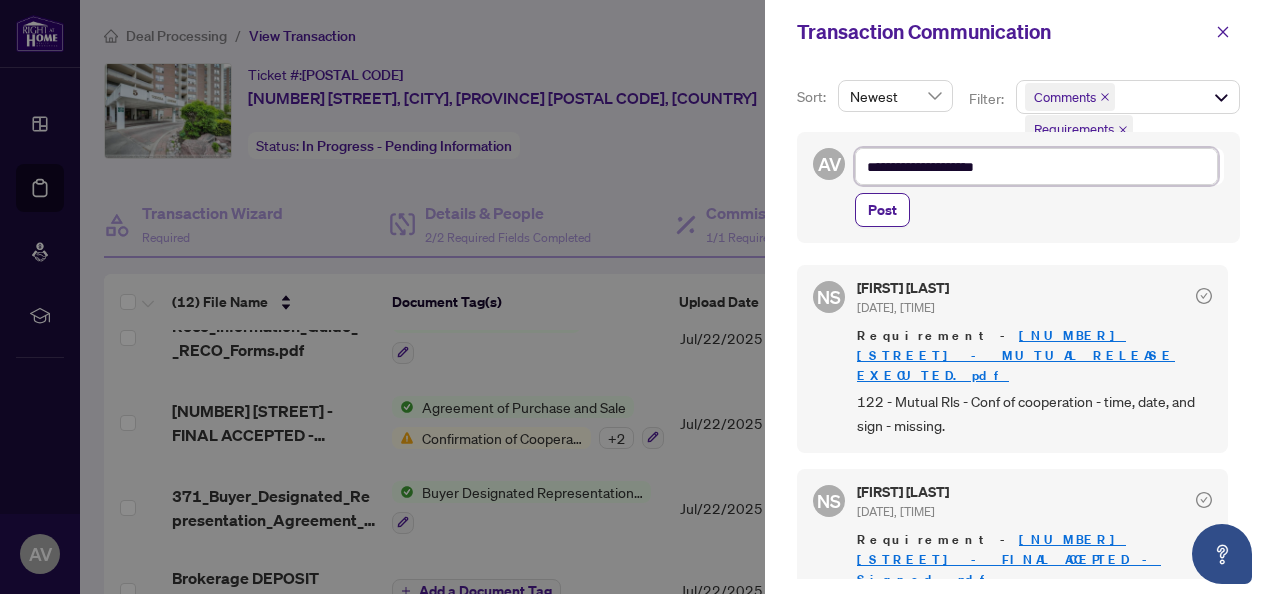 type on "**********" 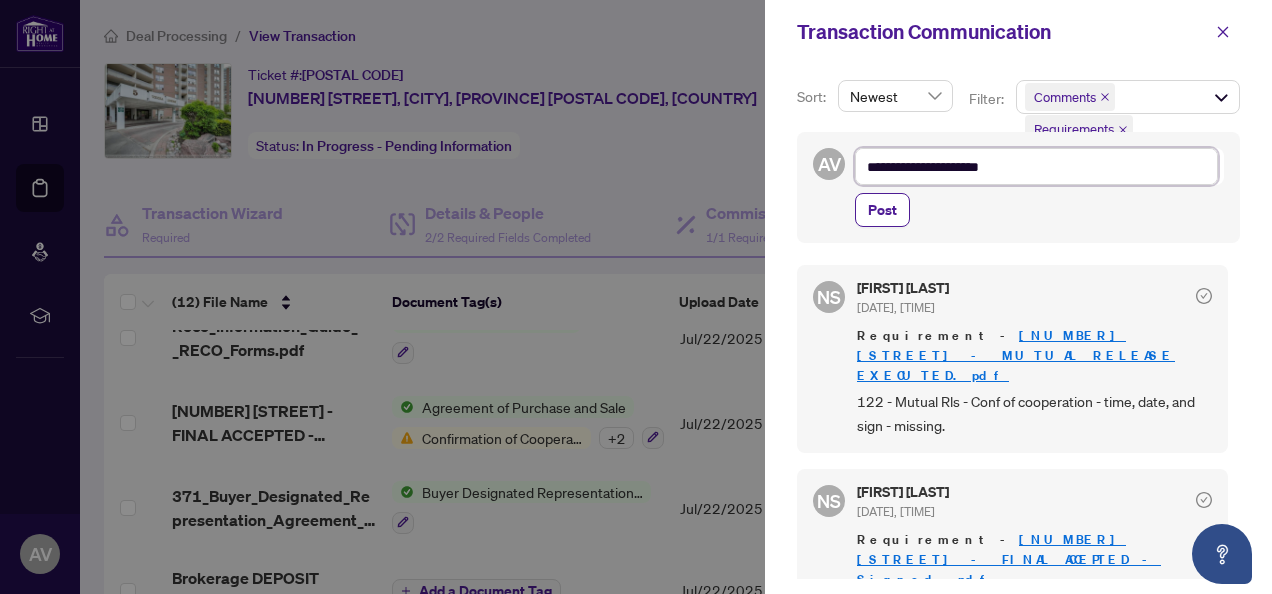 type on "**********" 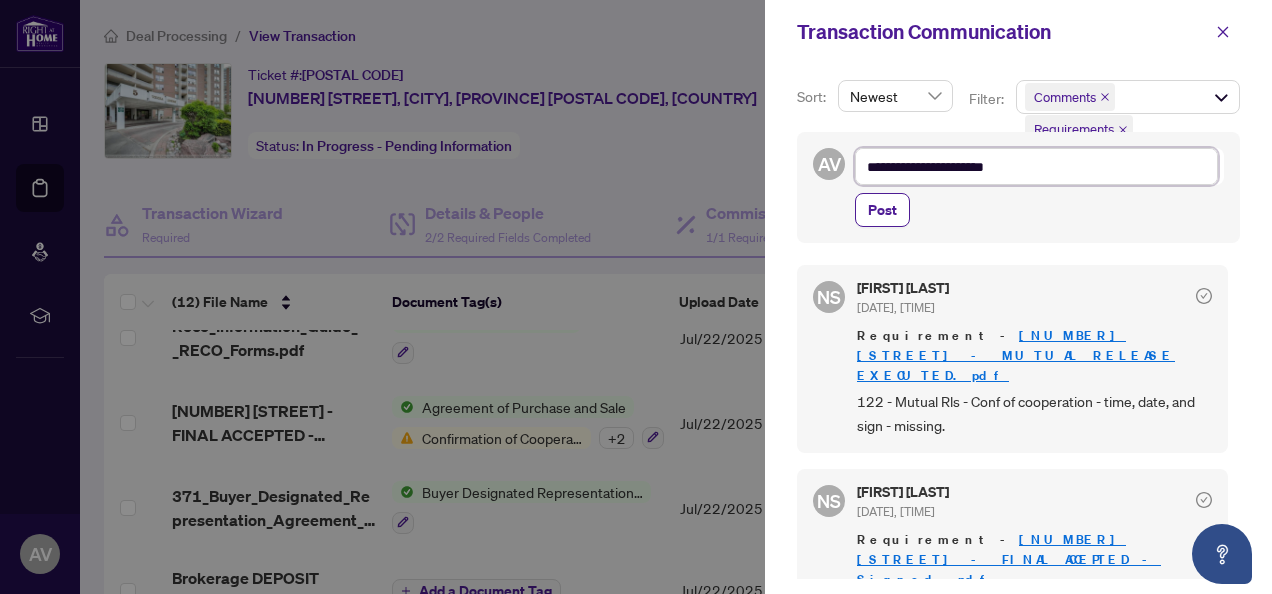 type on "**********" 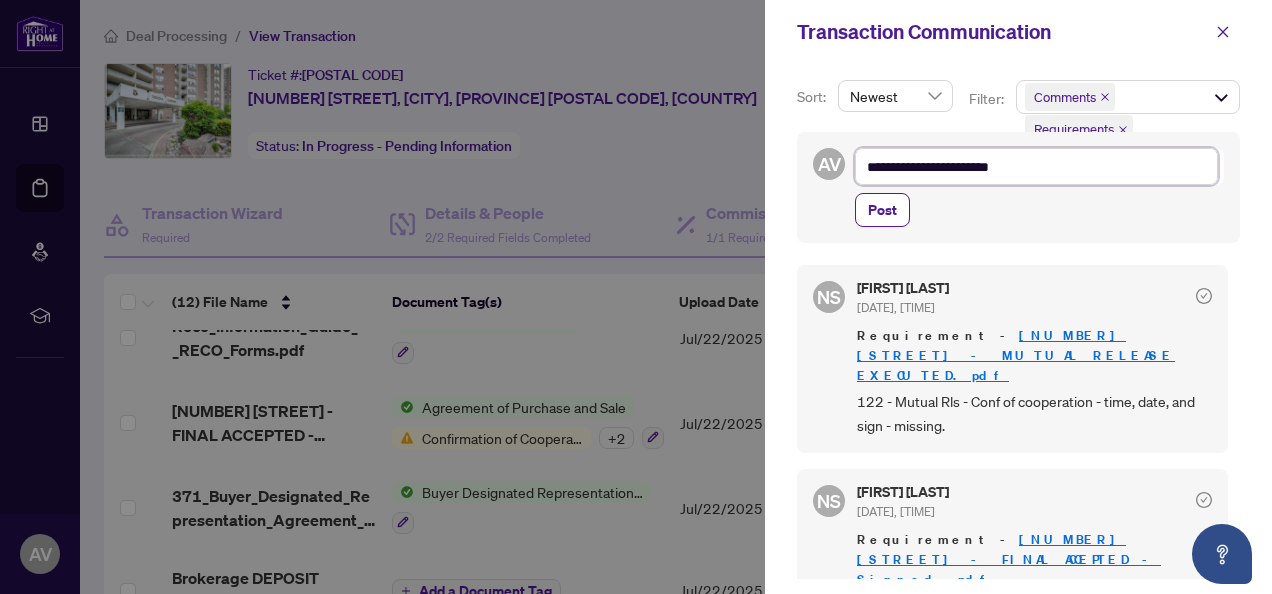 type on "**********" 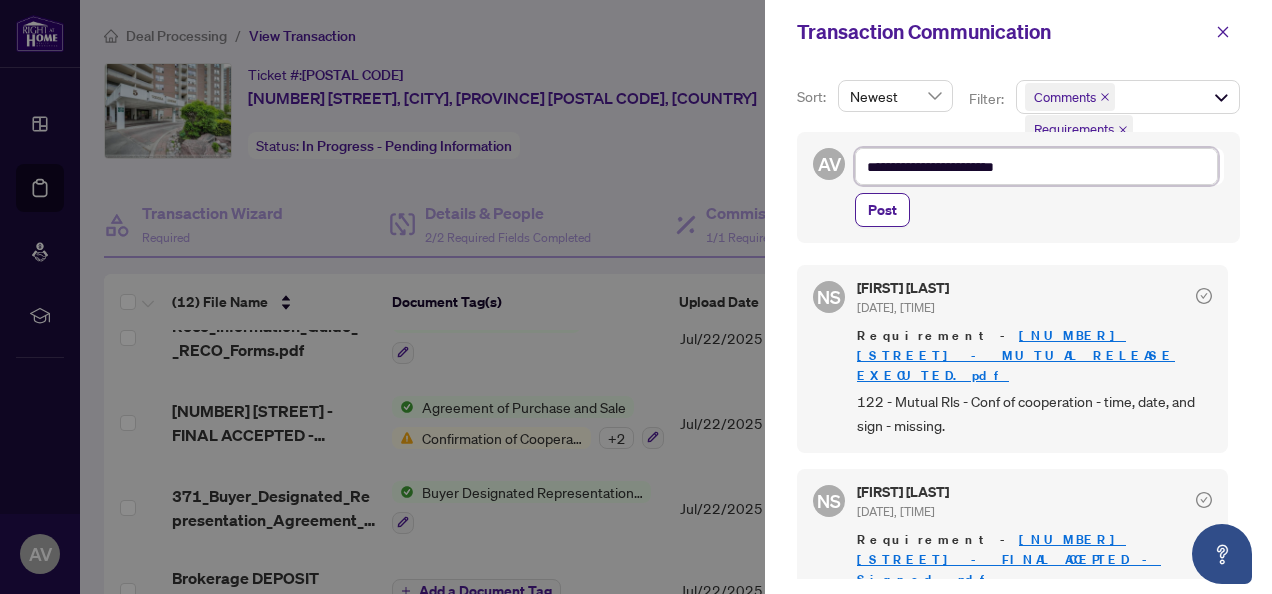 type on "**********" 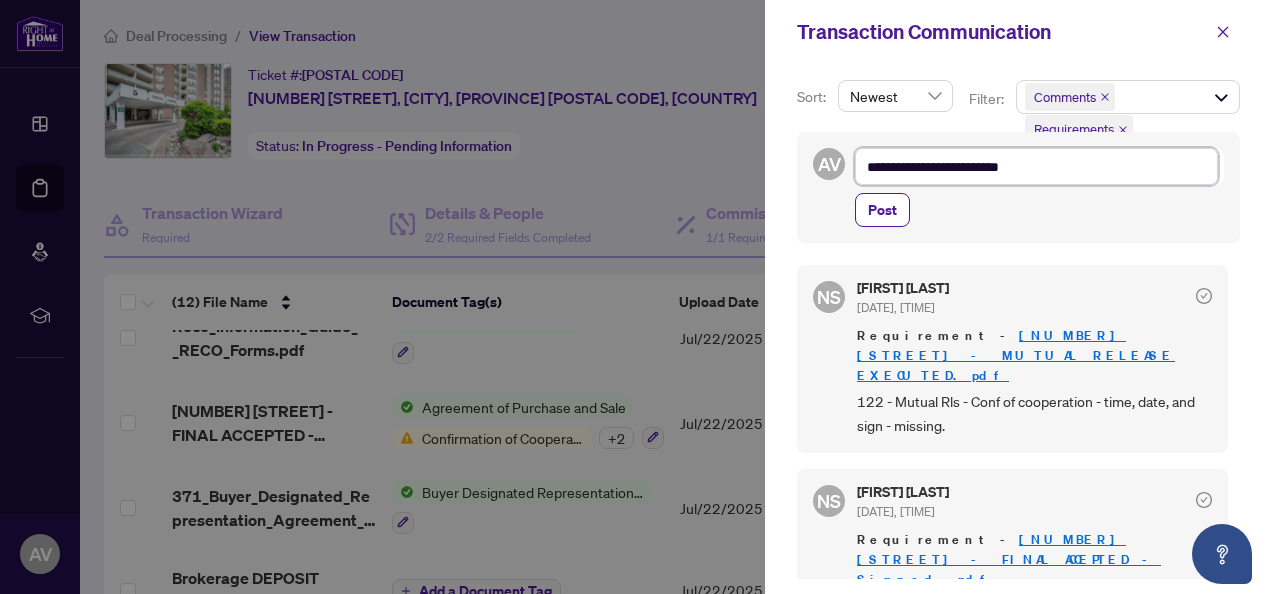 type on "**********" 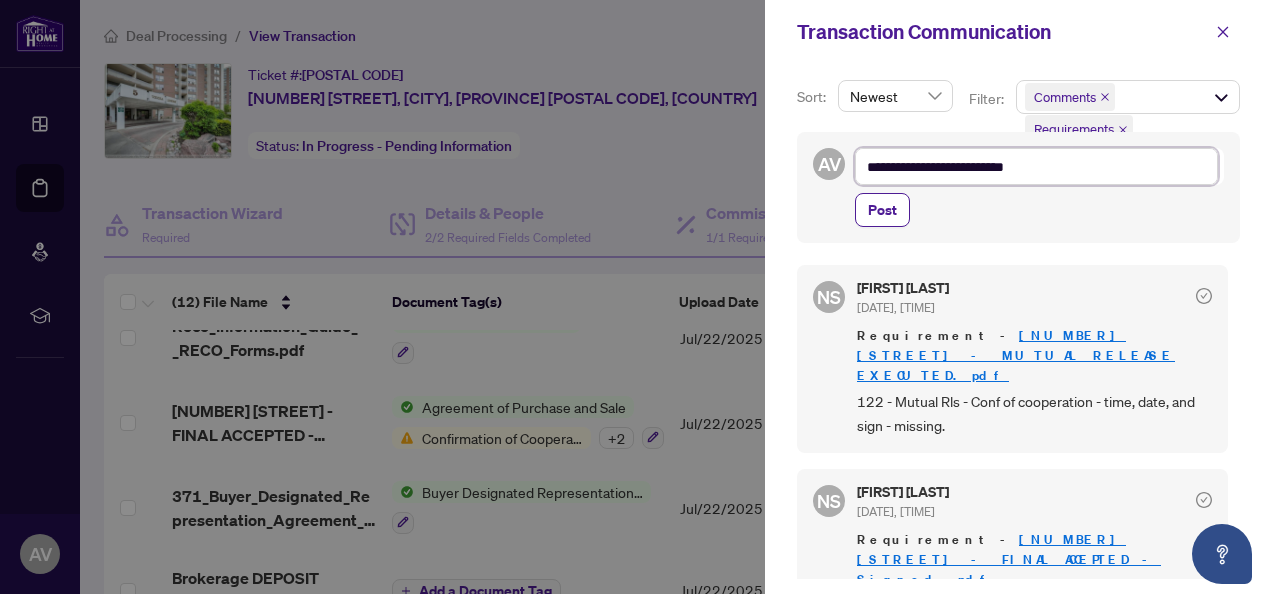 type on "**********" 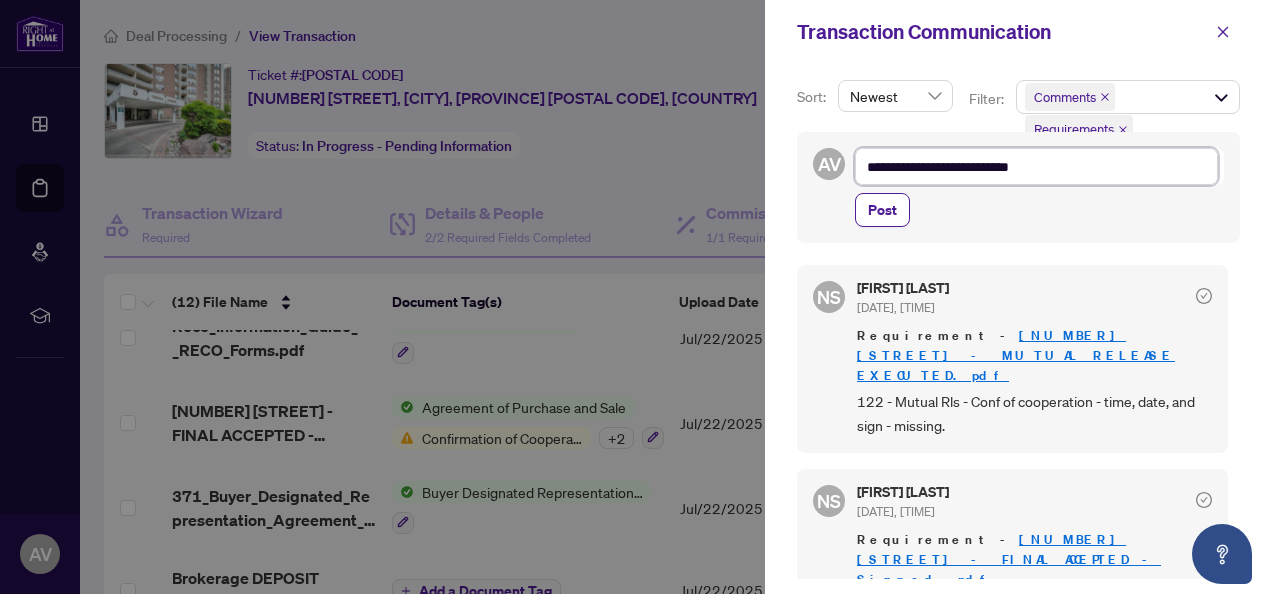 type on "**********" 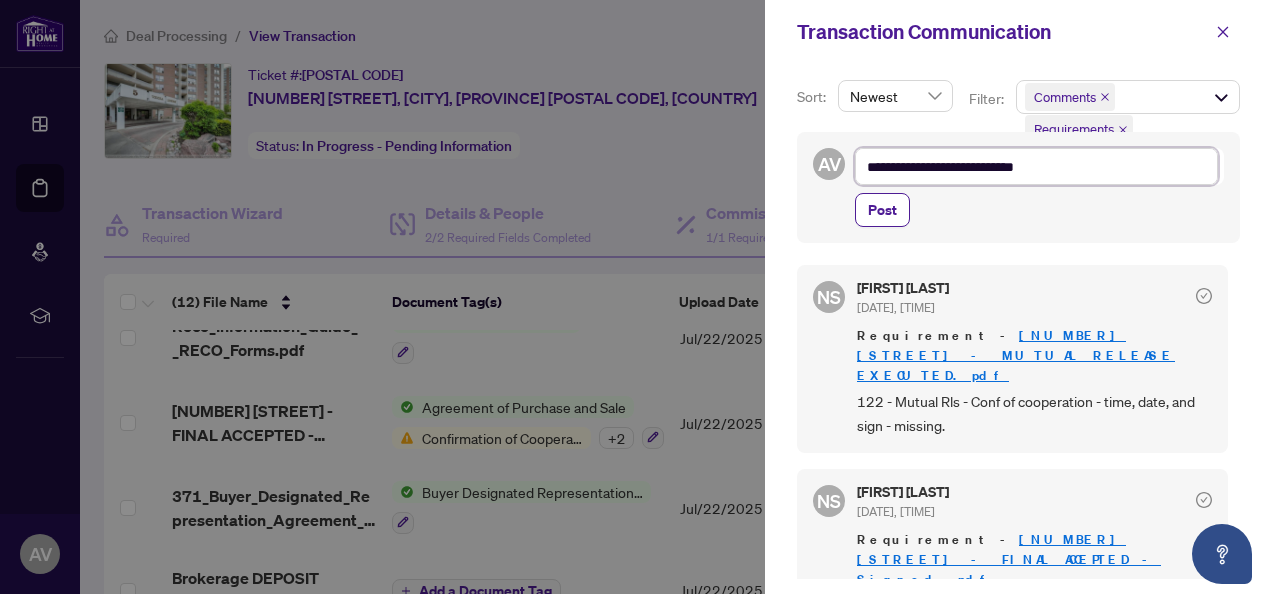 type on "**********" 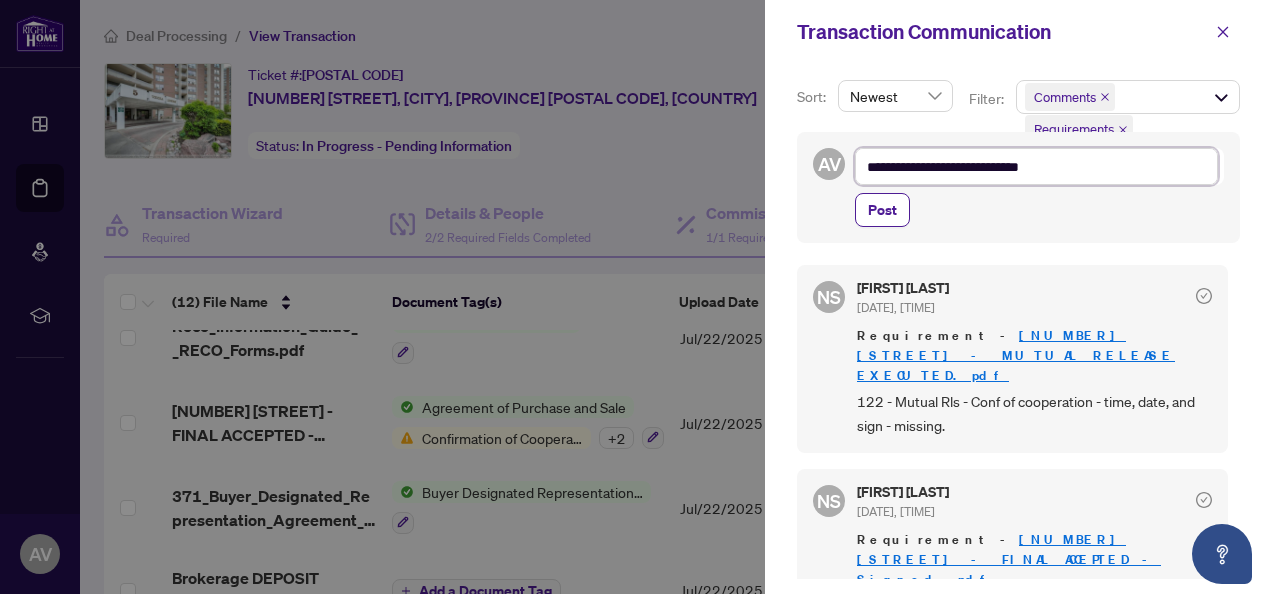 type on "**********" 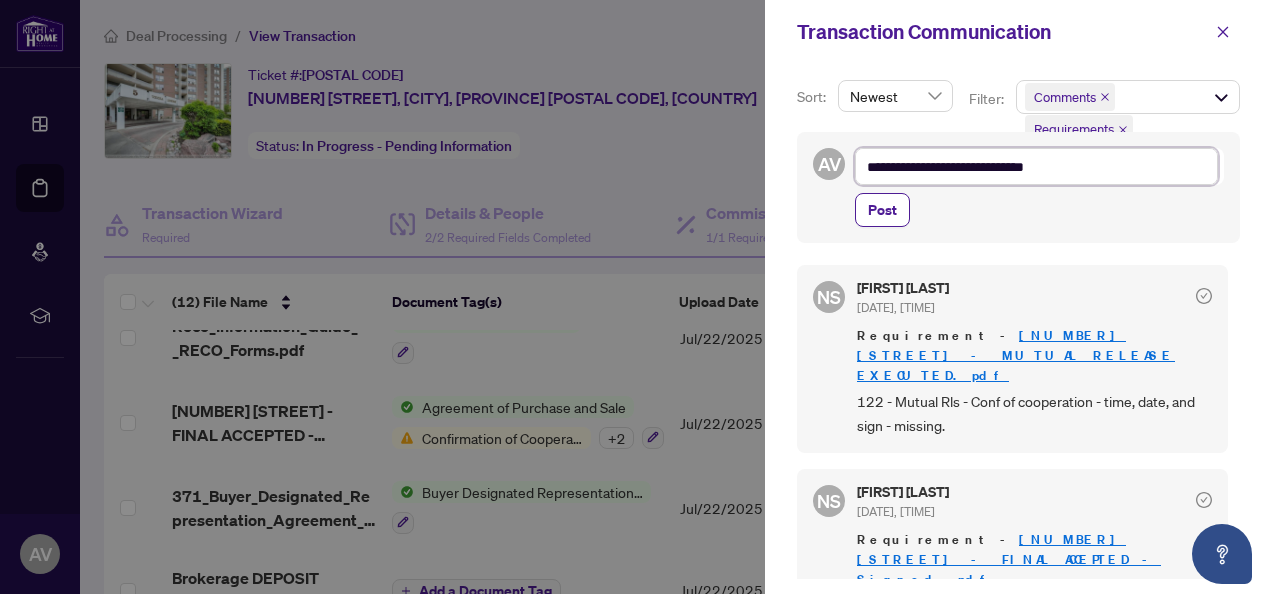 type on "**********" 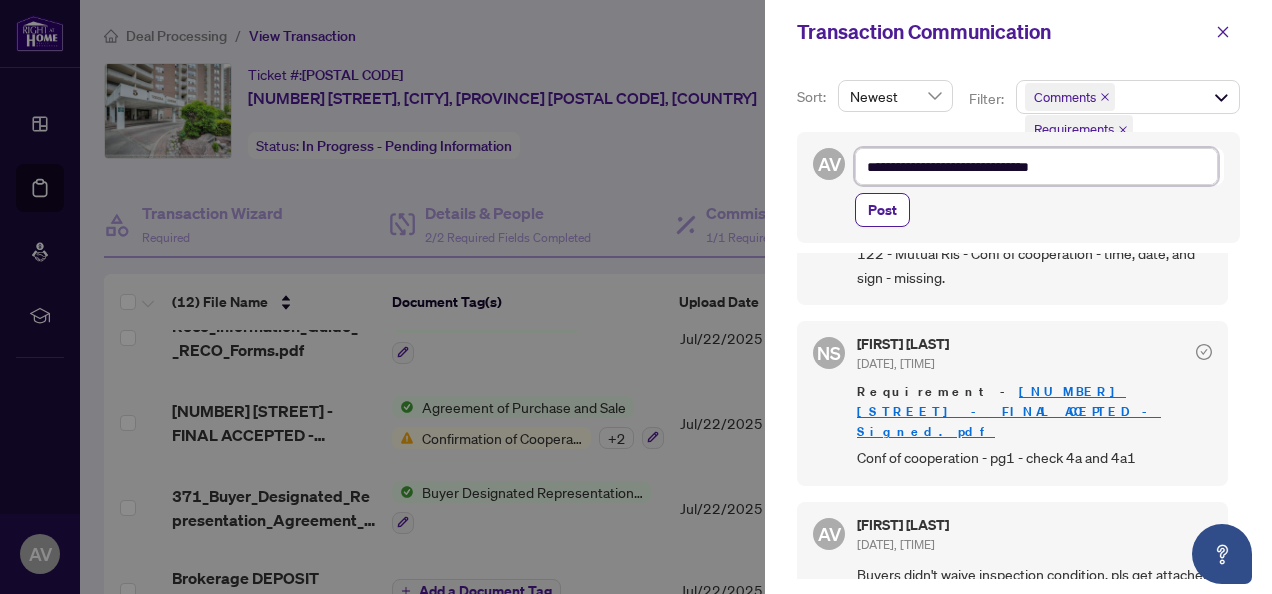 scroll, scrollTop: 174, scrollLeft: 0, axis: vertical 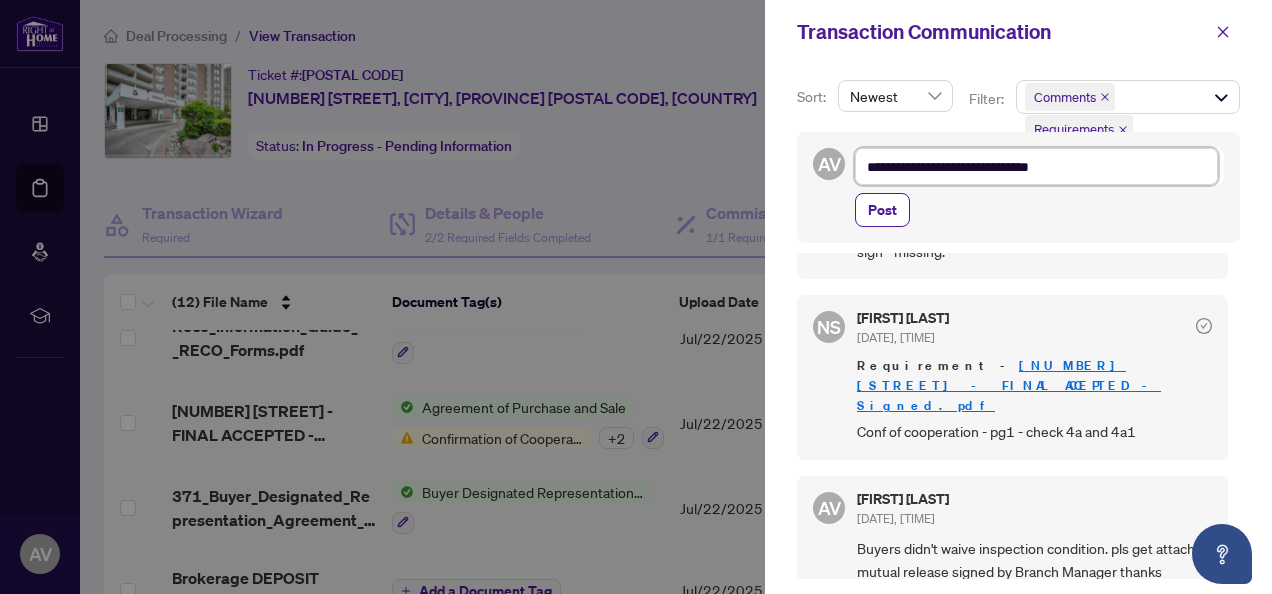 type on "**********" 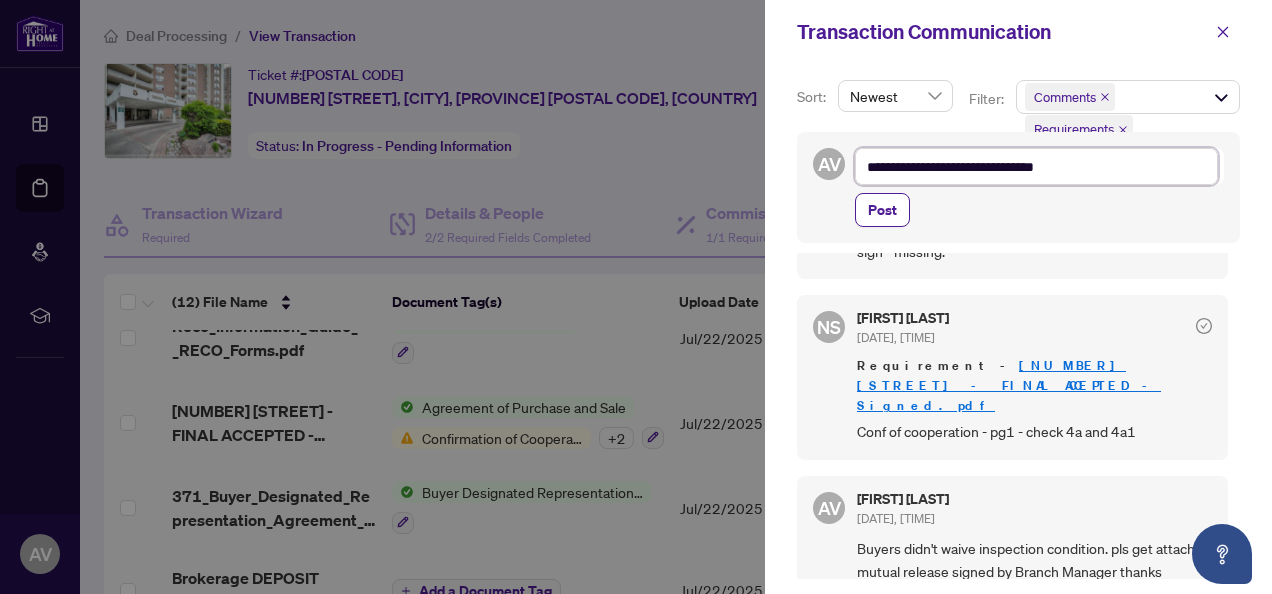type on "**********" 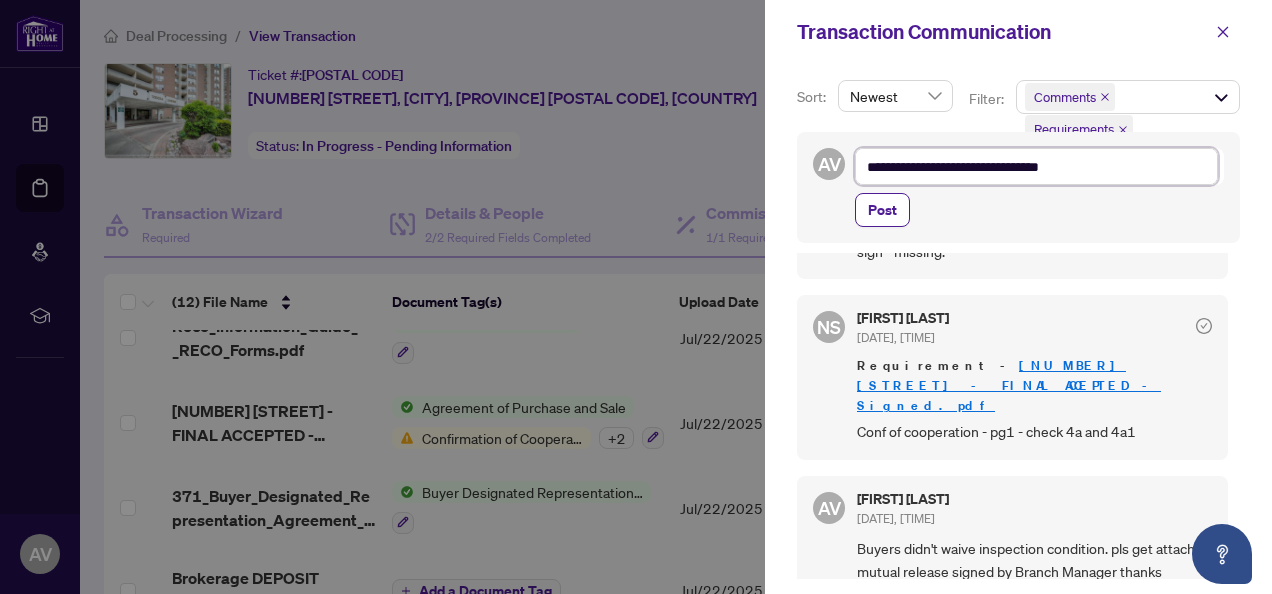type on "**********" 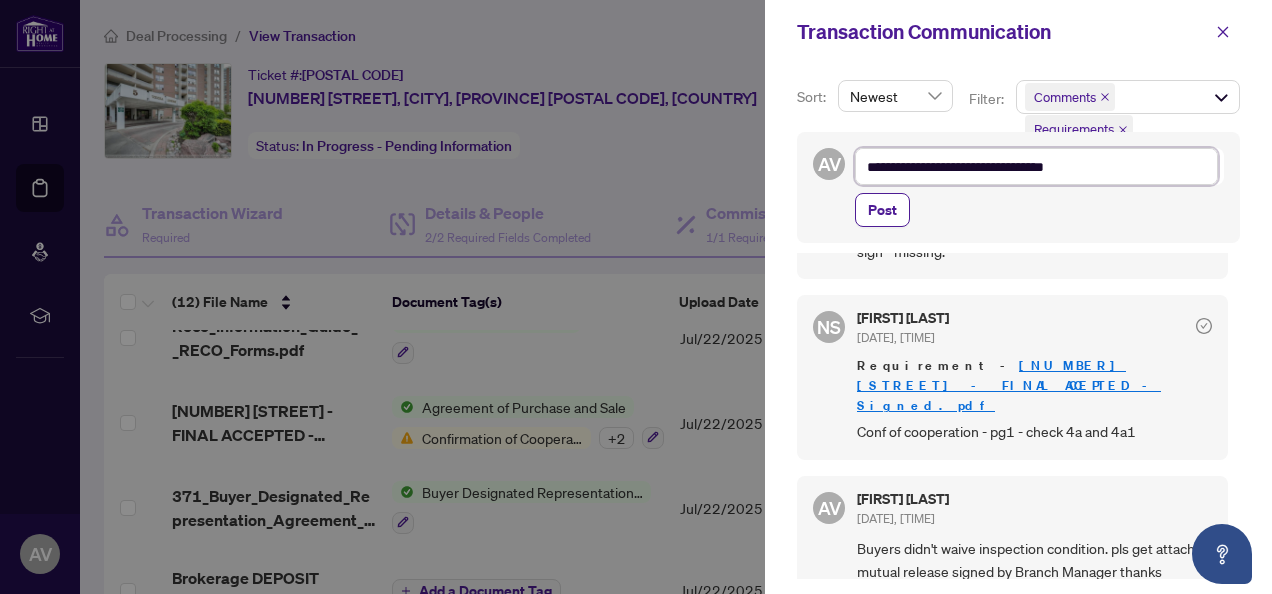 type on "**********" 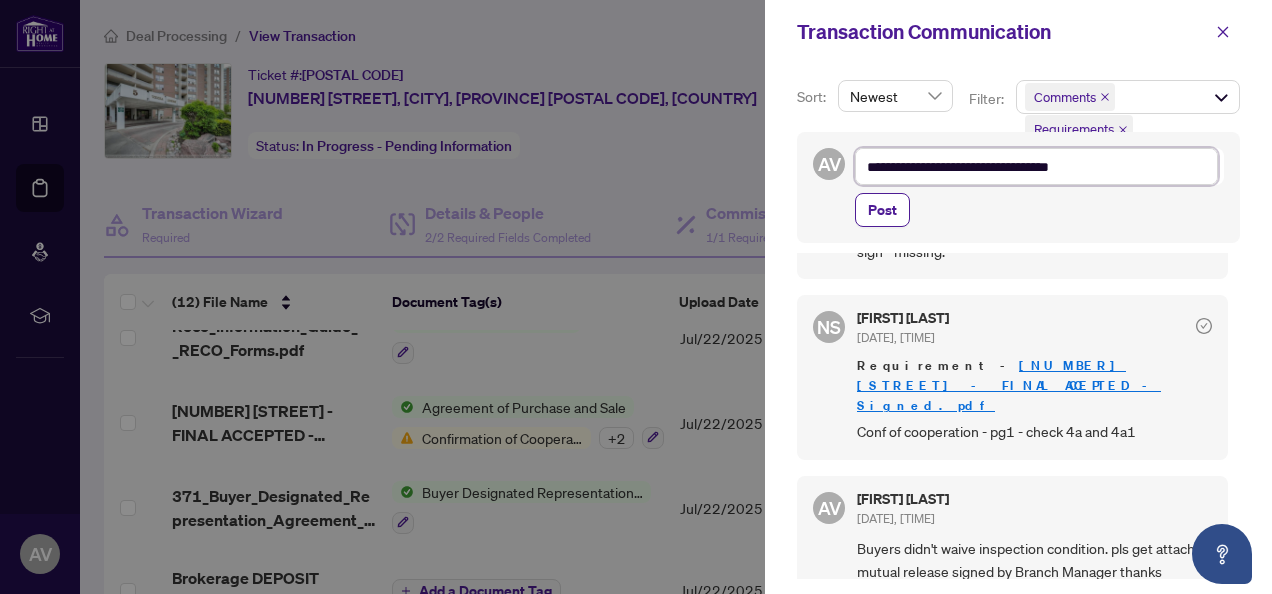 type on "**********" 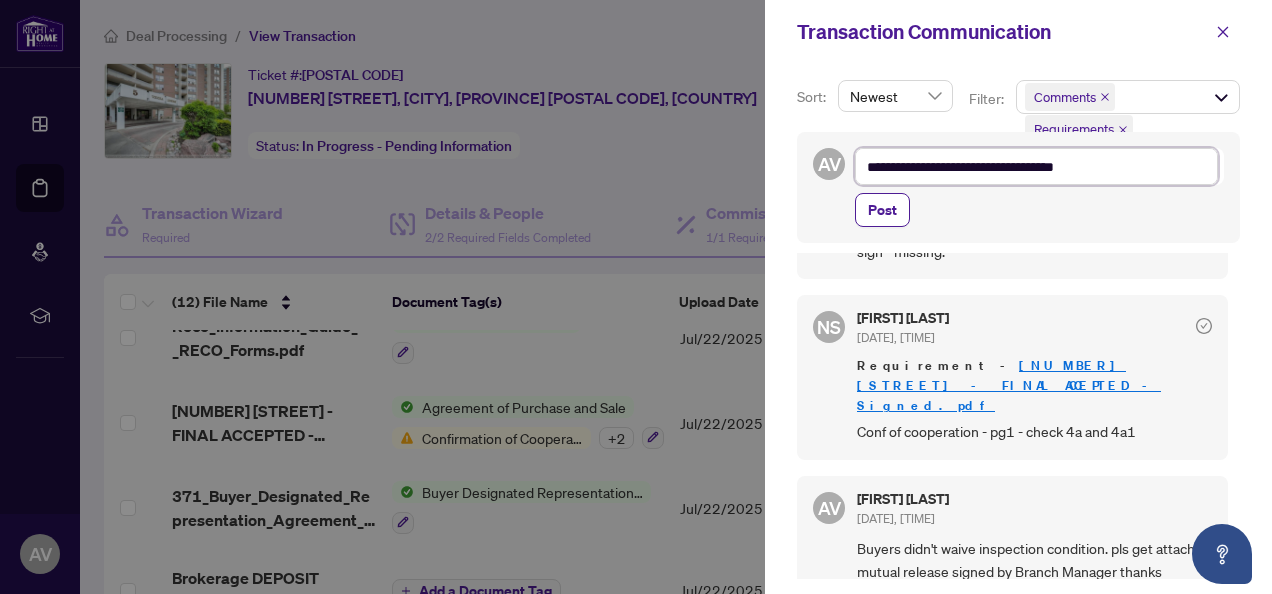 type on "**********" 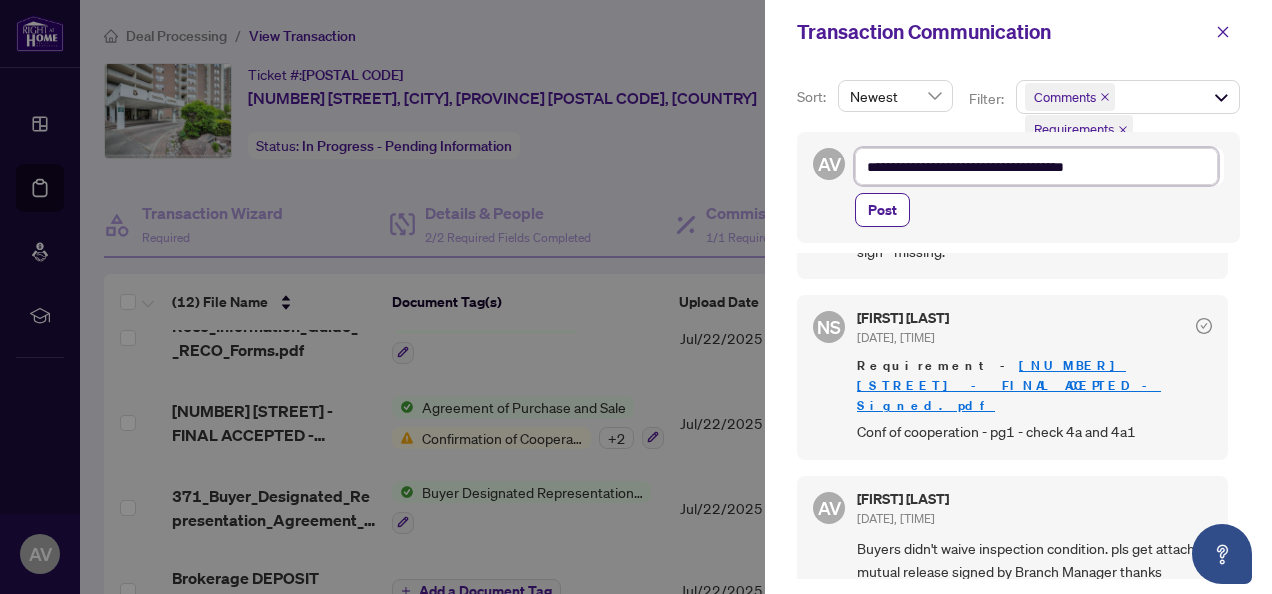 type on "**********" 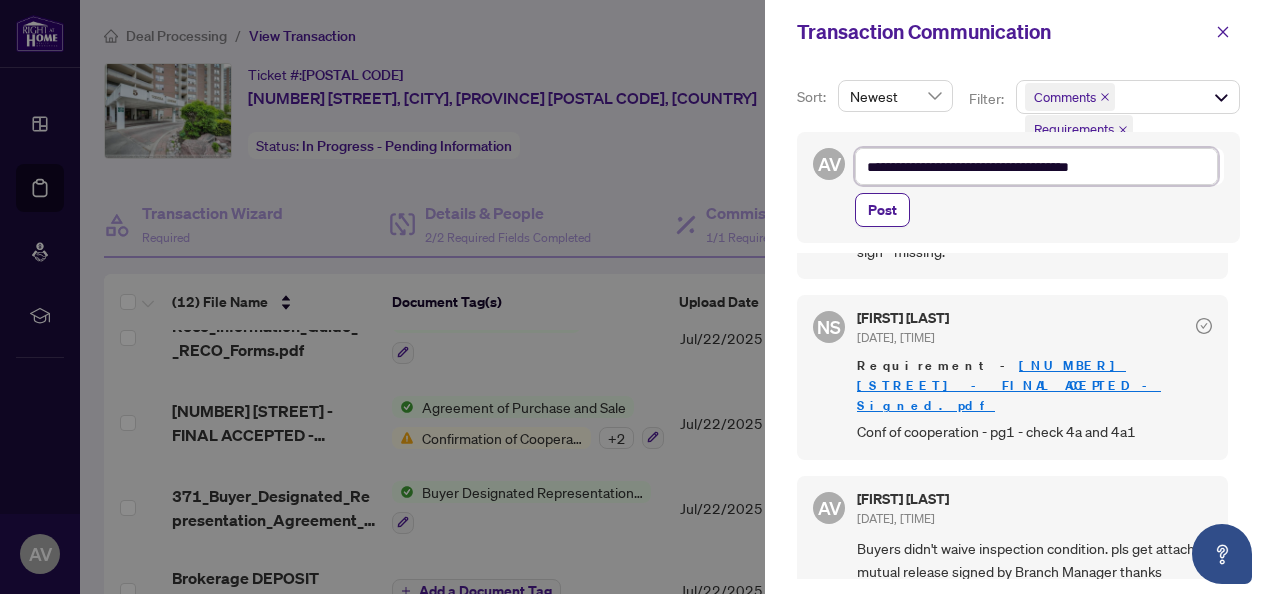 type on "**********" 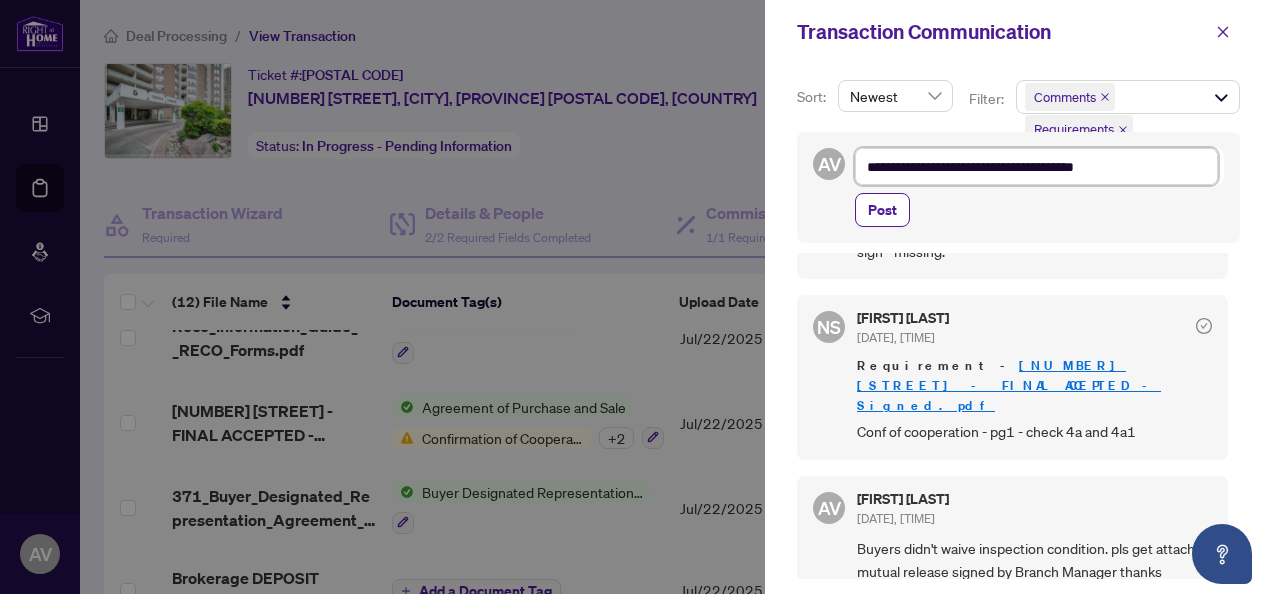type on "**********" 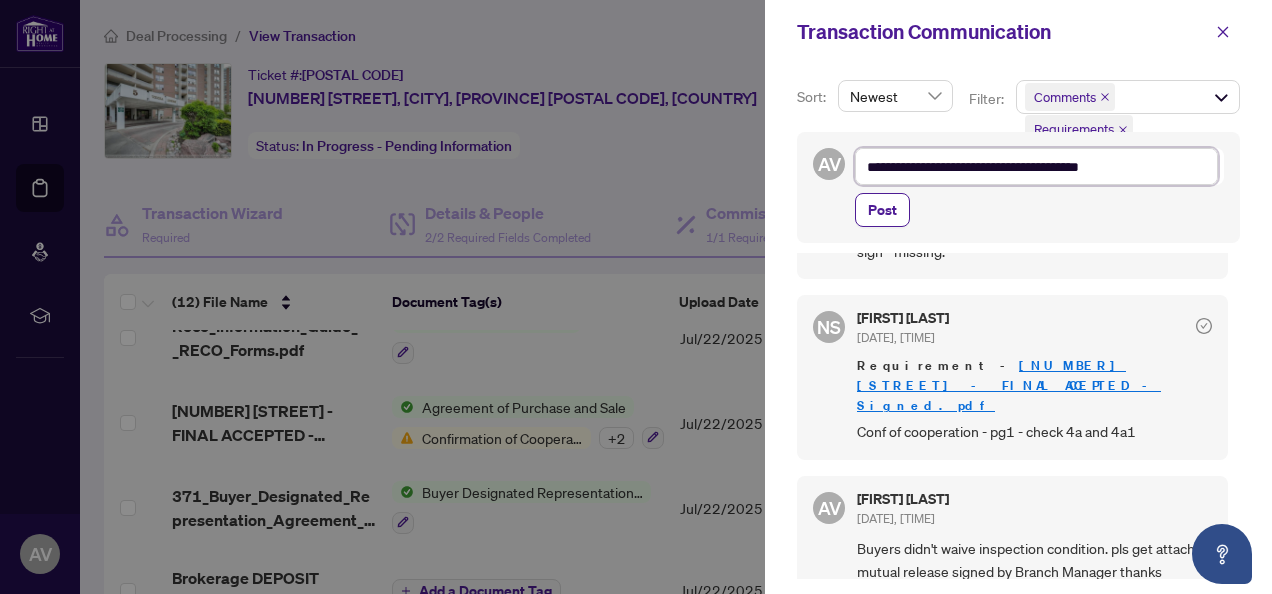 type on "**********" 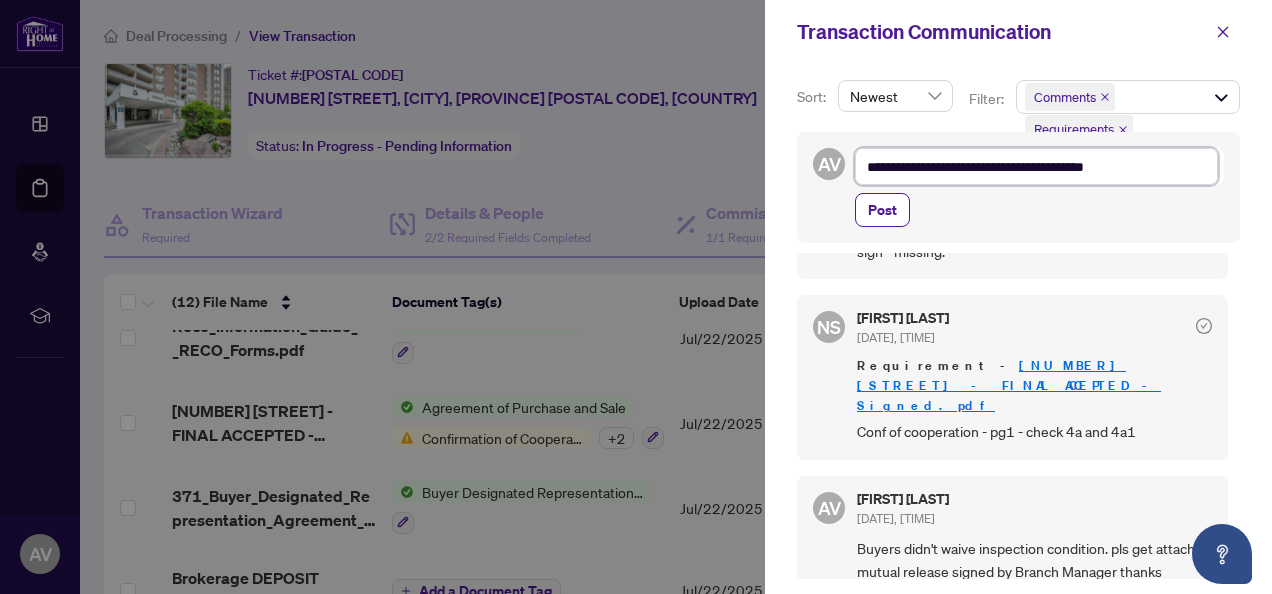 type on "**********" 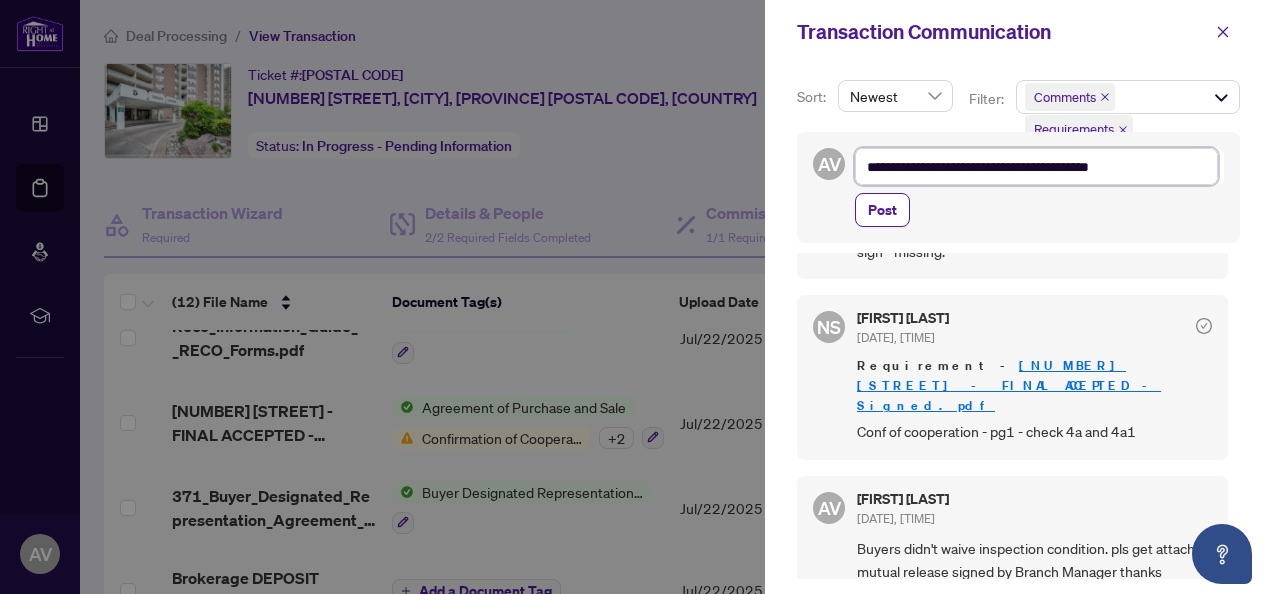 type on "**********" 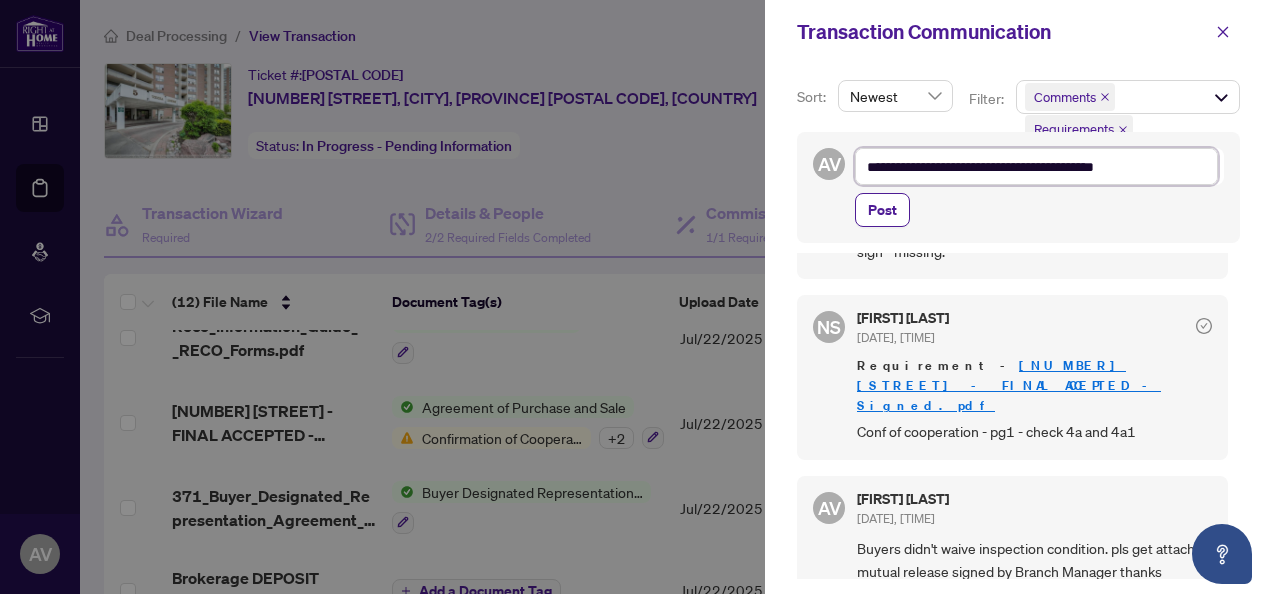 type on "**********" 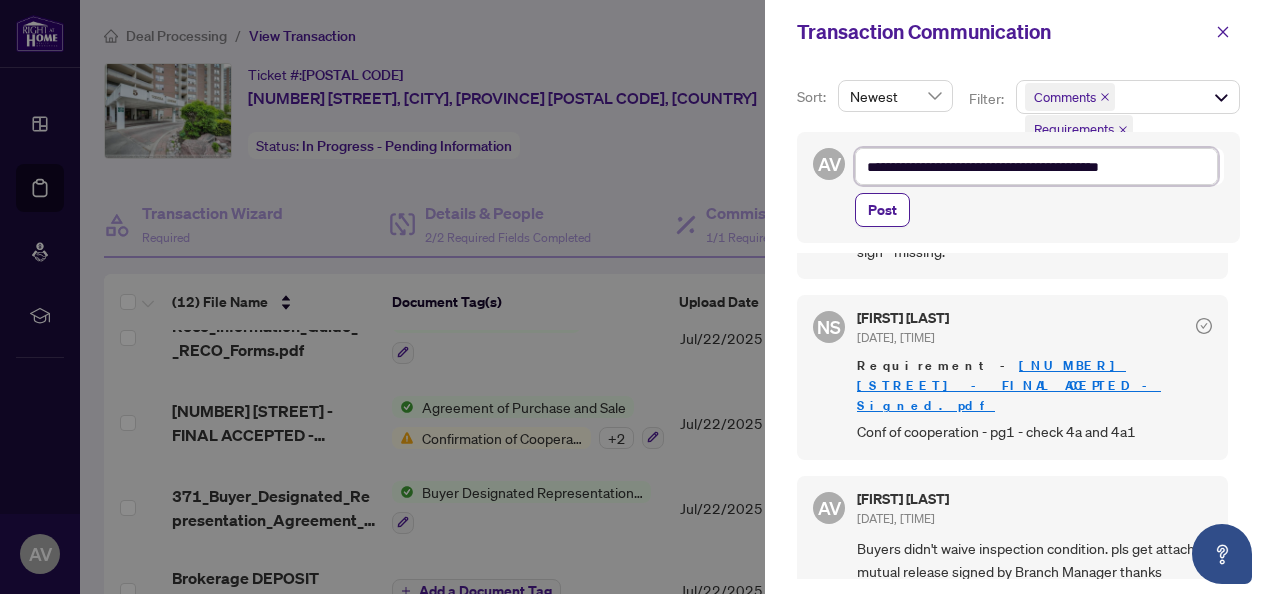 type on "**********" 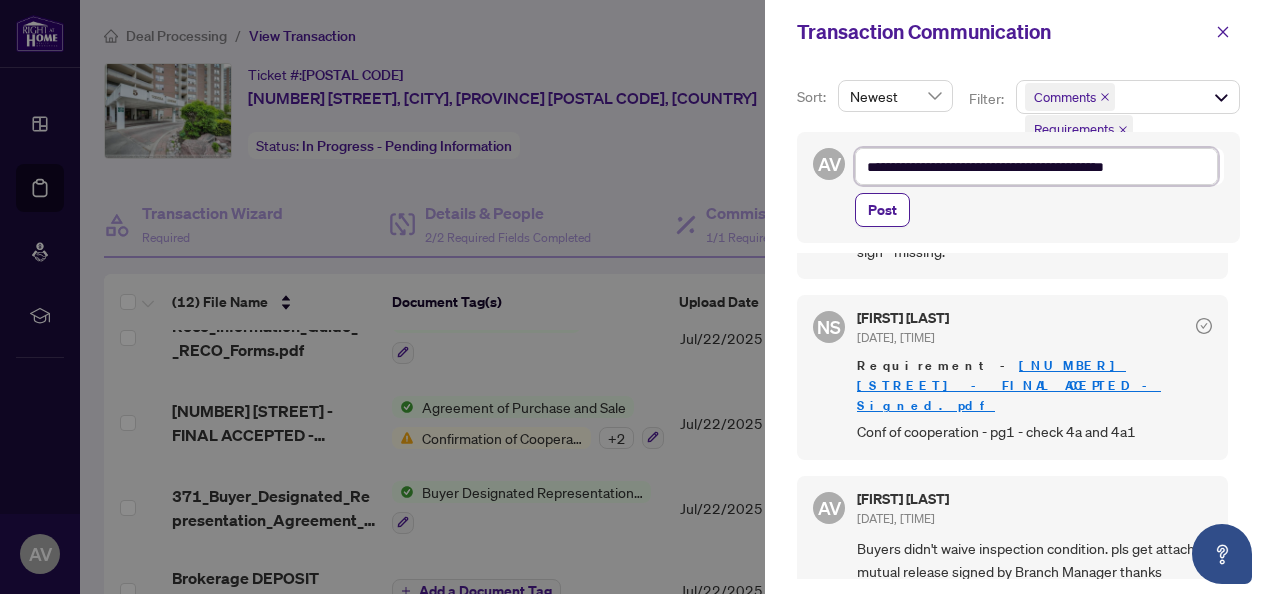 type on "**********" 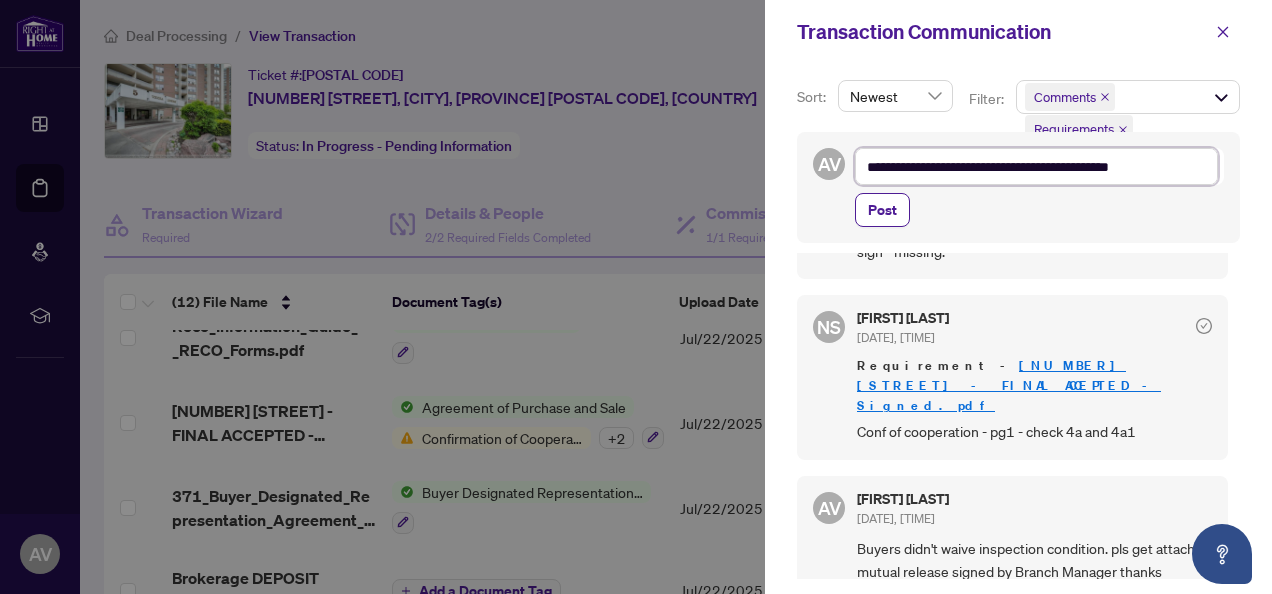 type on "**********" 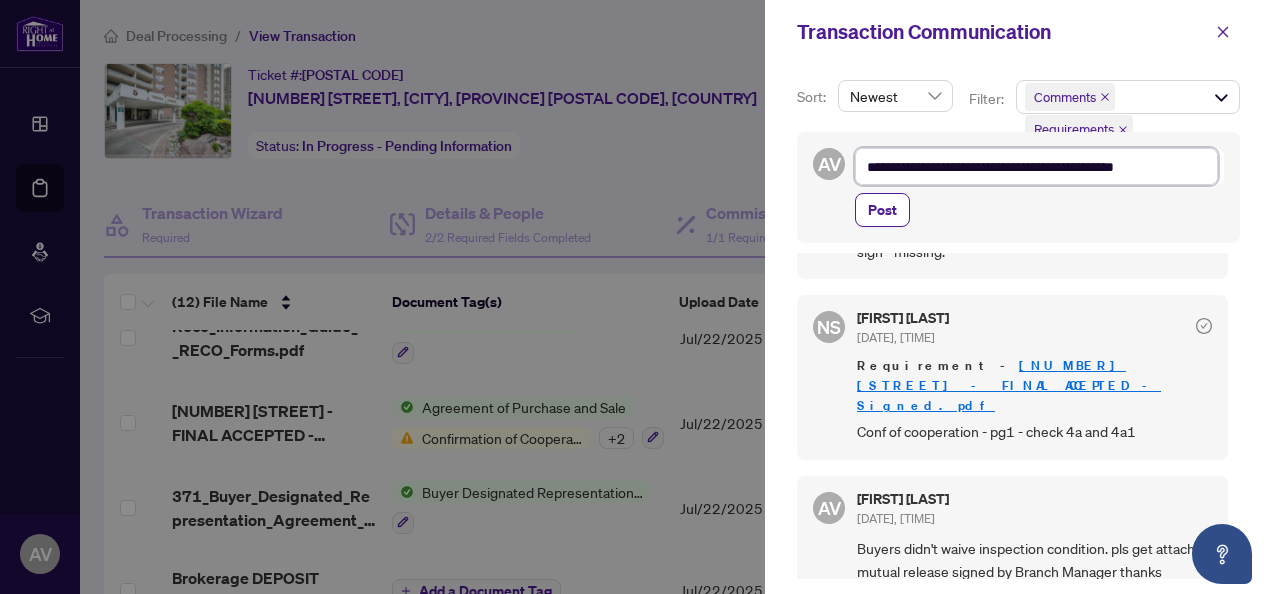 type on "**********" 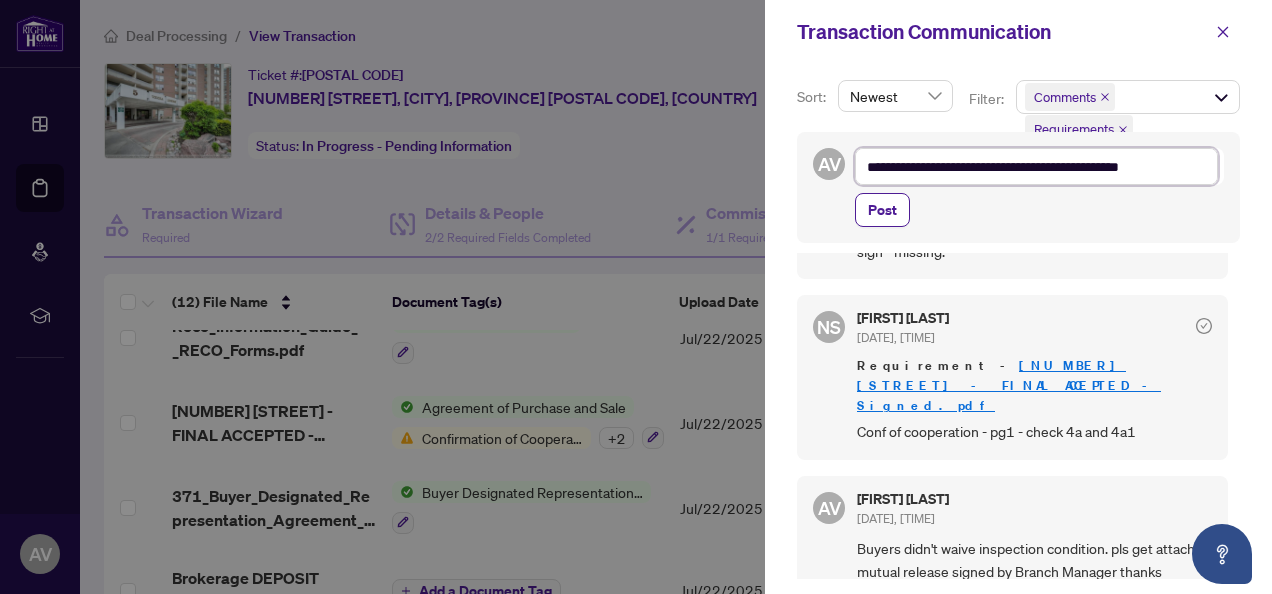 type on "**********" 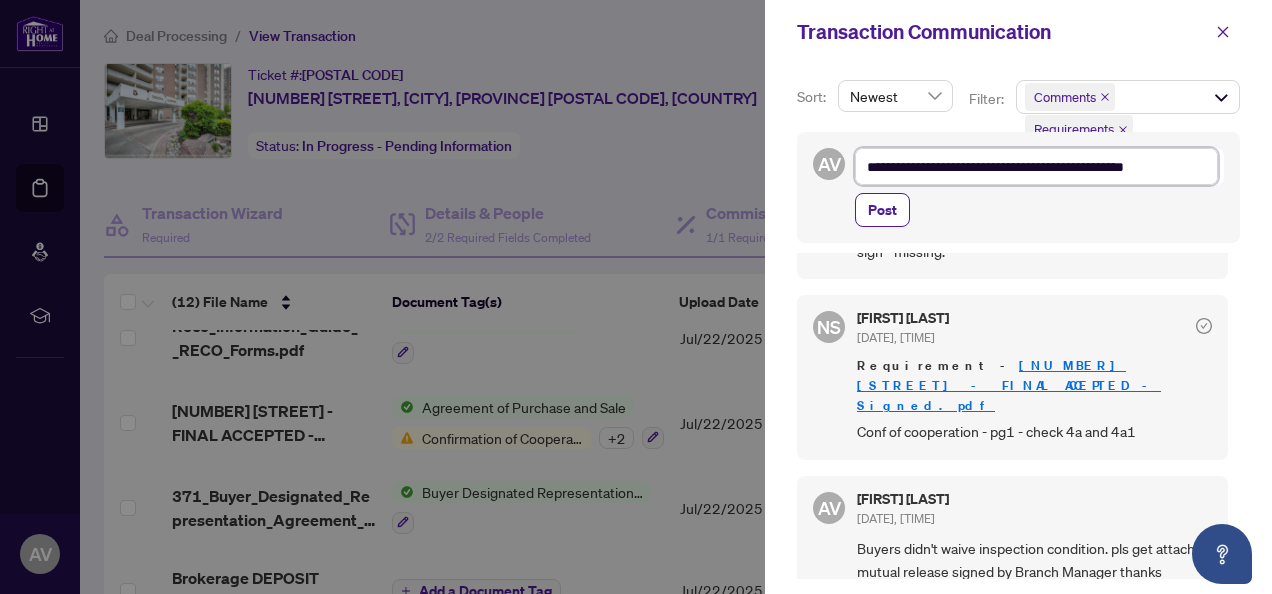type on "**********" 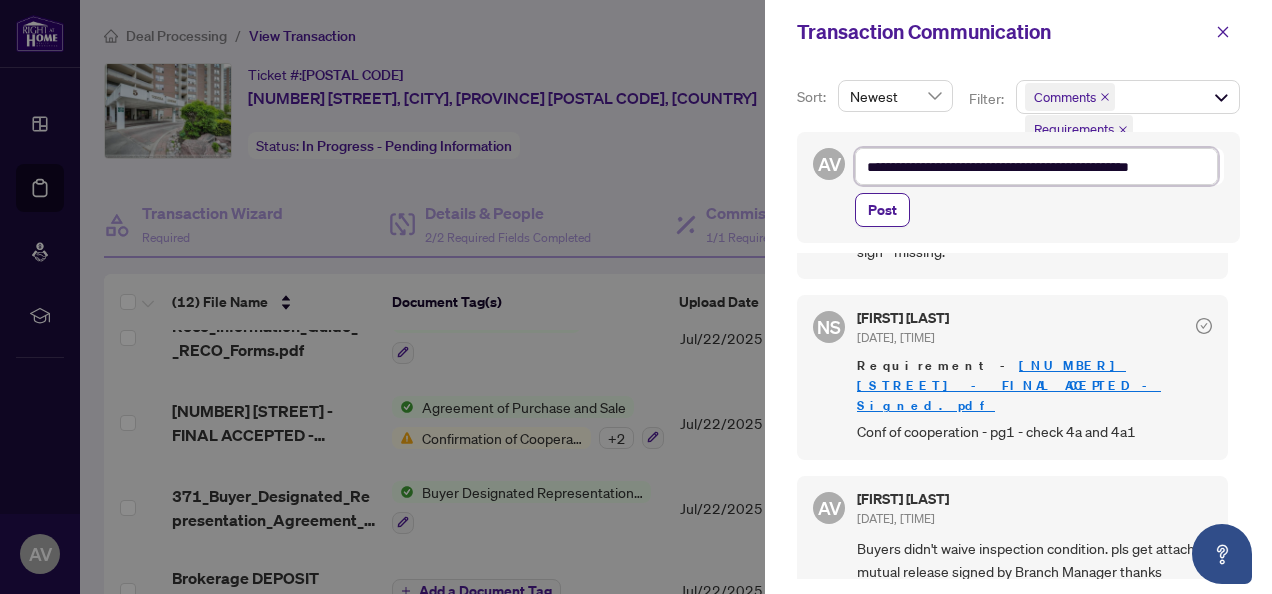 type on "**********" 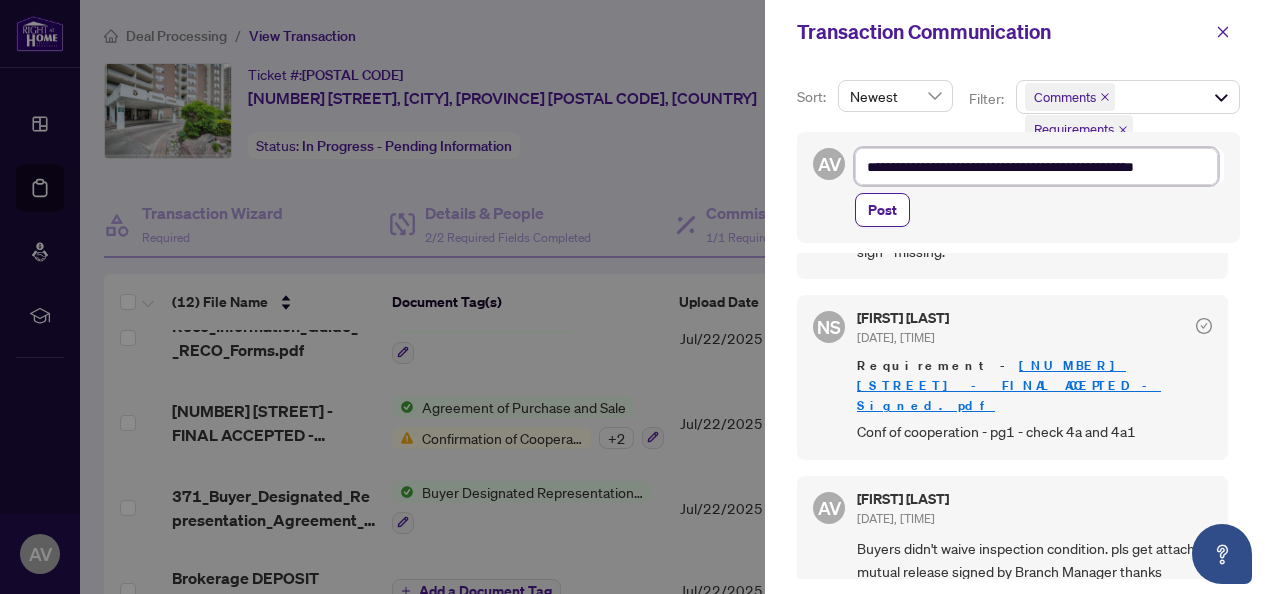 scroll, scrollTop: 24, scrollLeft: 0, axis: vertical 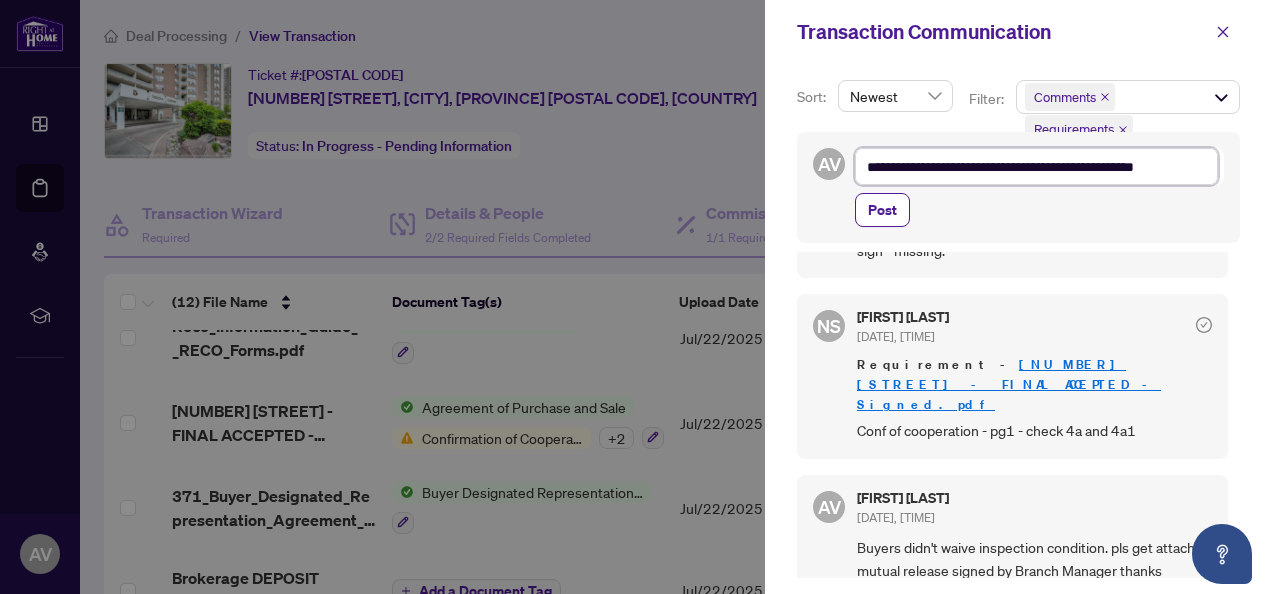 type on "**********" 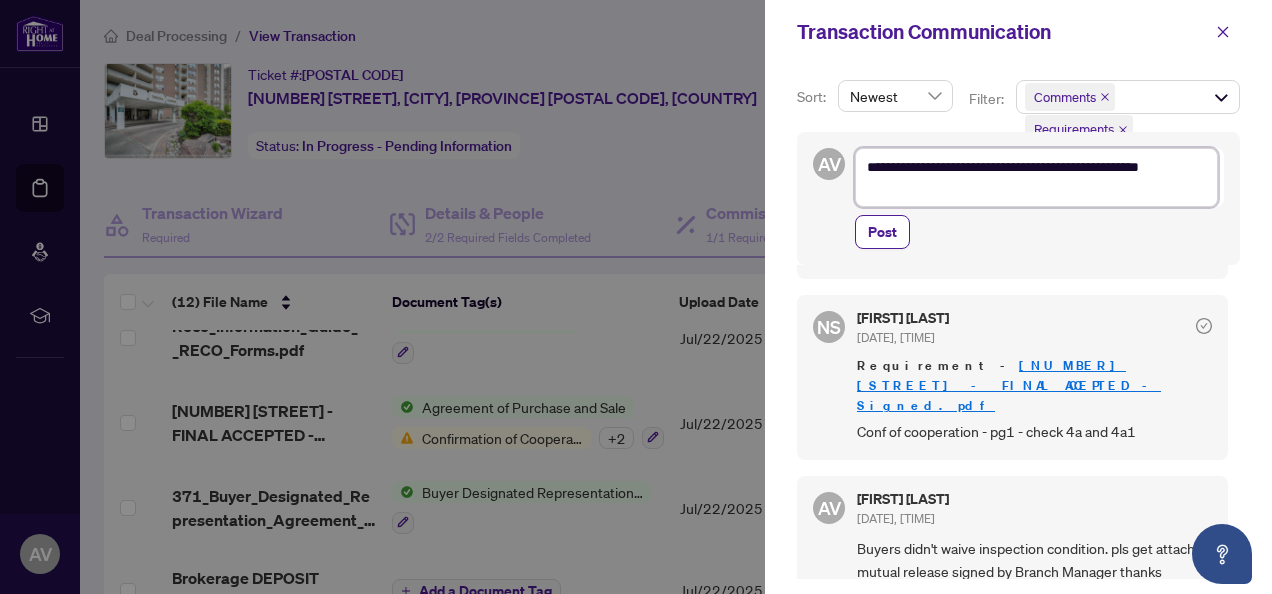type on "**********" 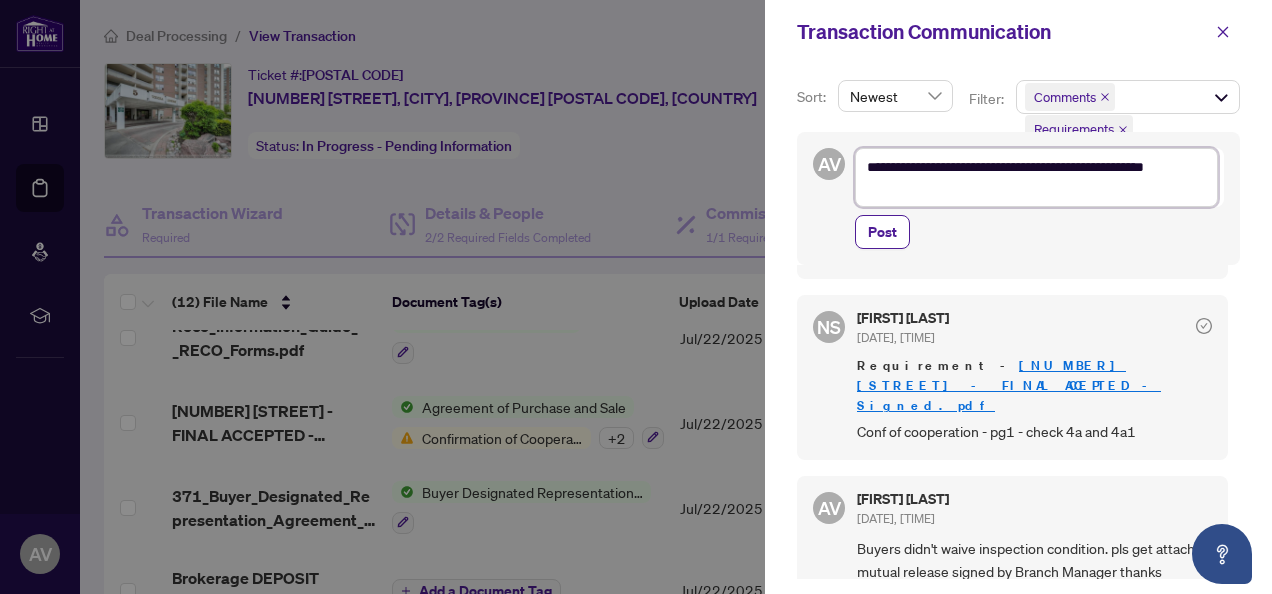 type on "**********" 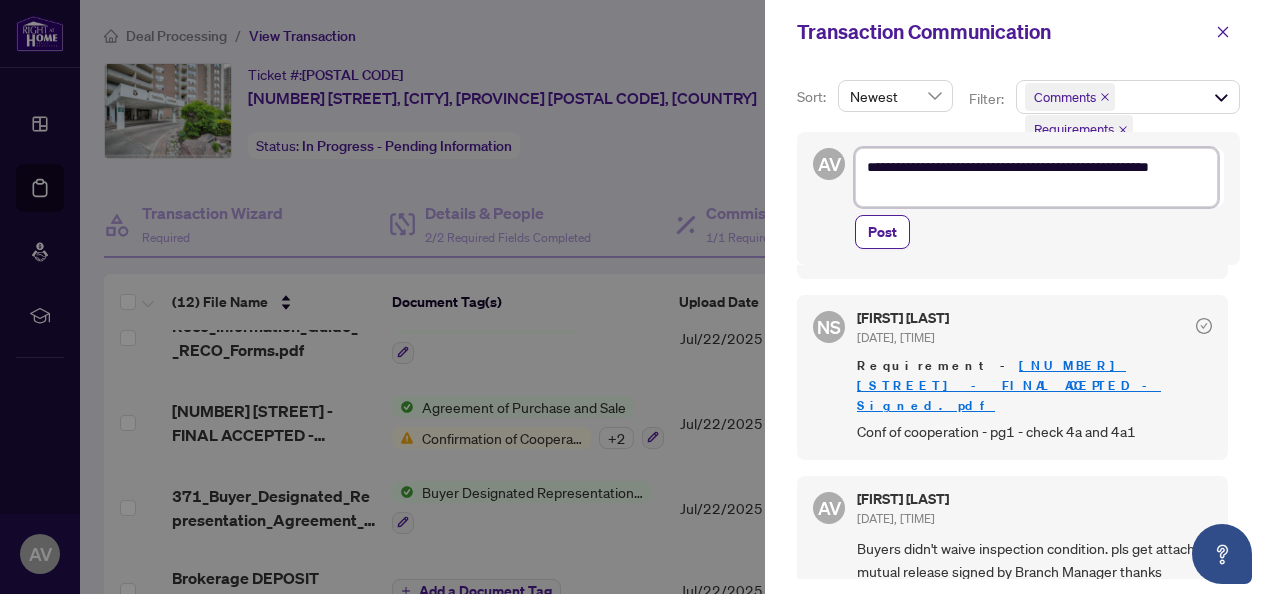 type on "**********" 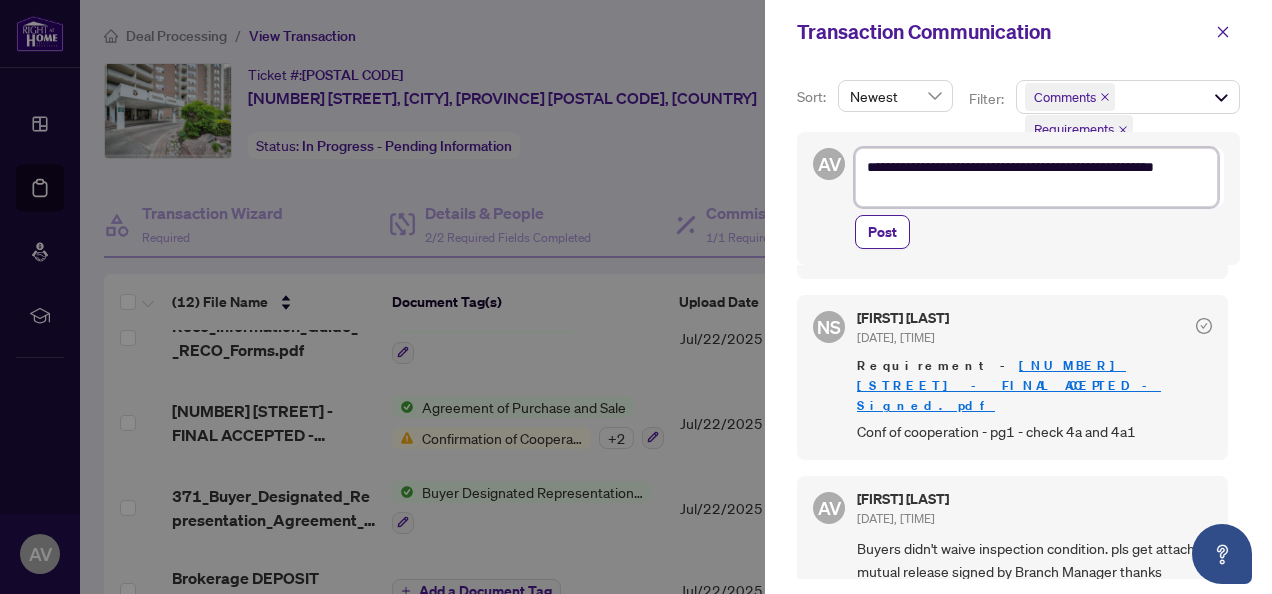 type on "**********" 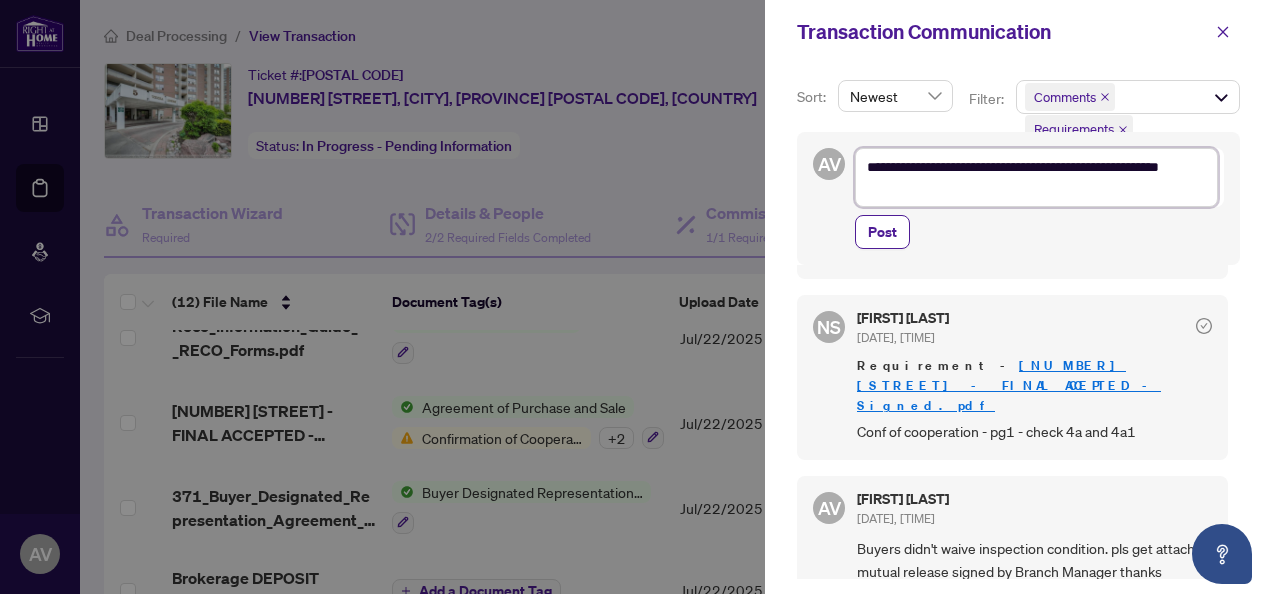 type on "**********" 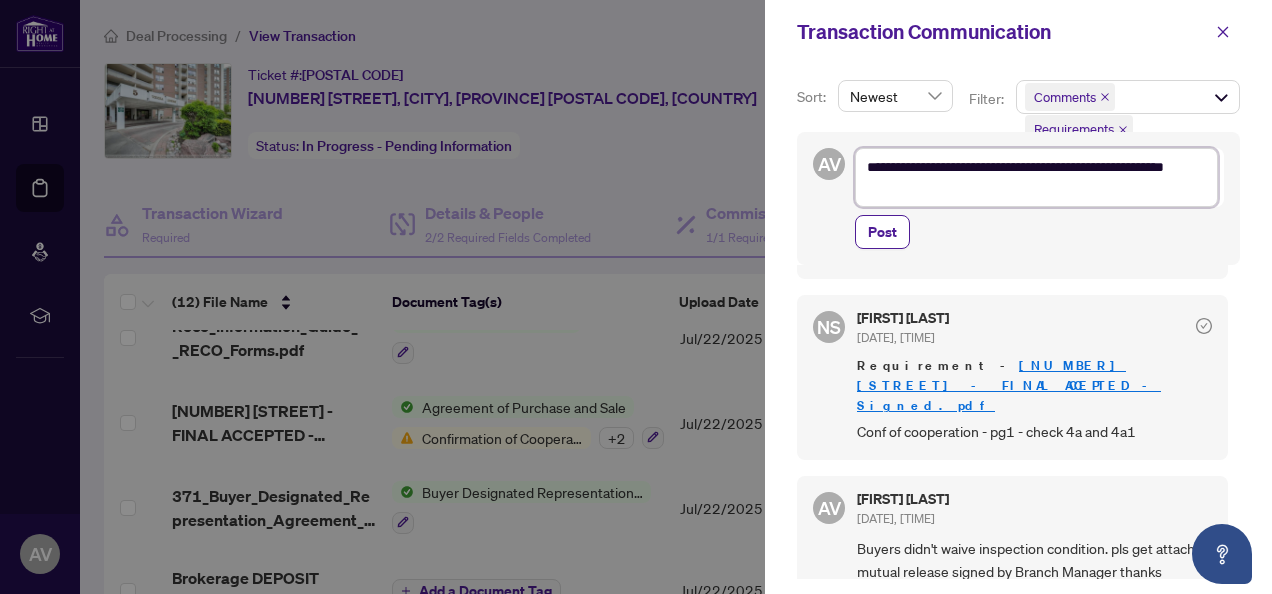 type on "**********" 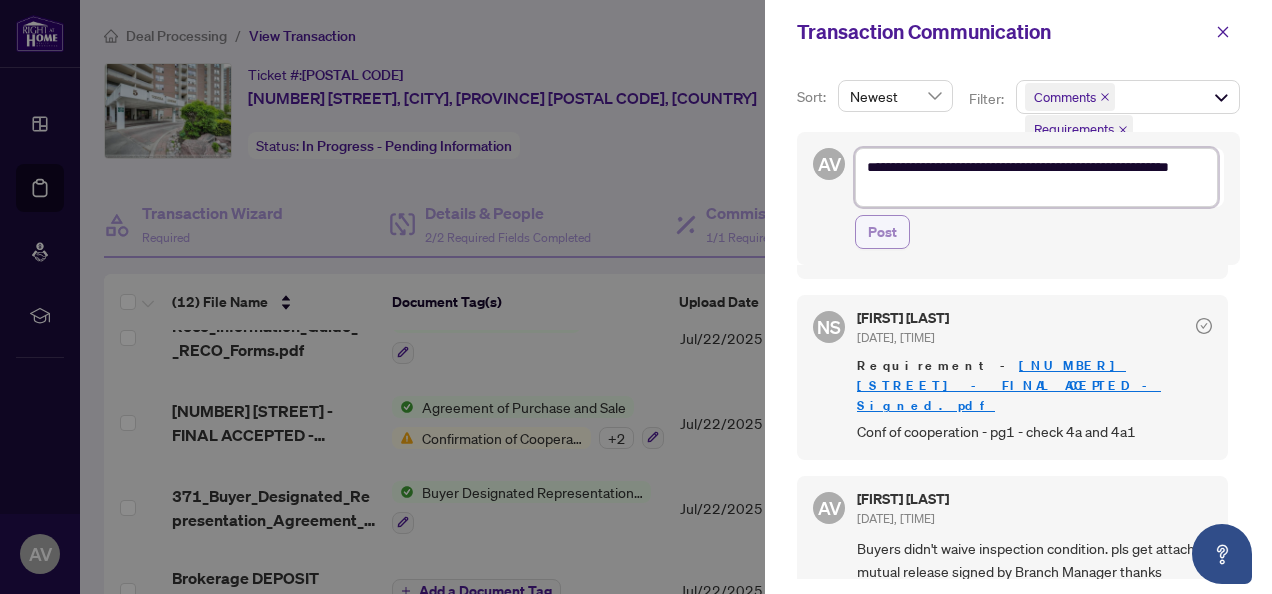 type on "**********" 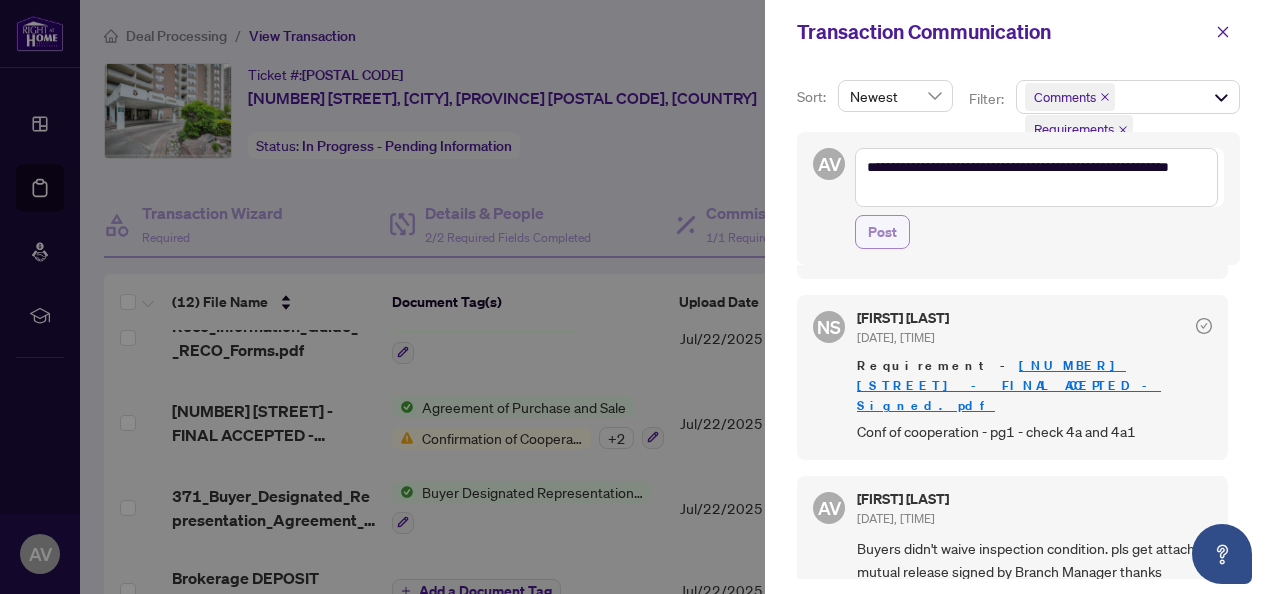 click on "Post" at bounding box center [882, 232] 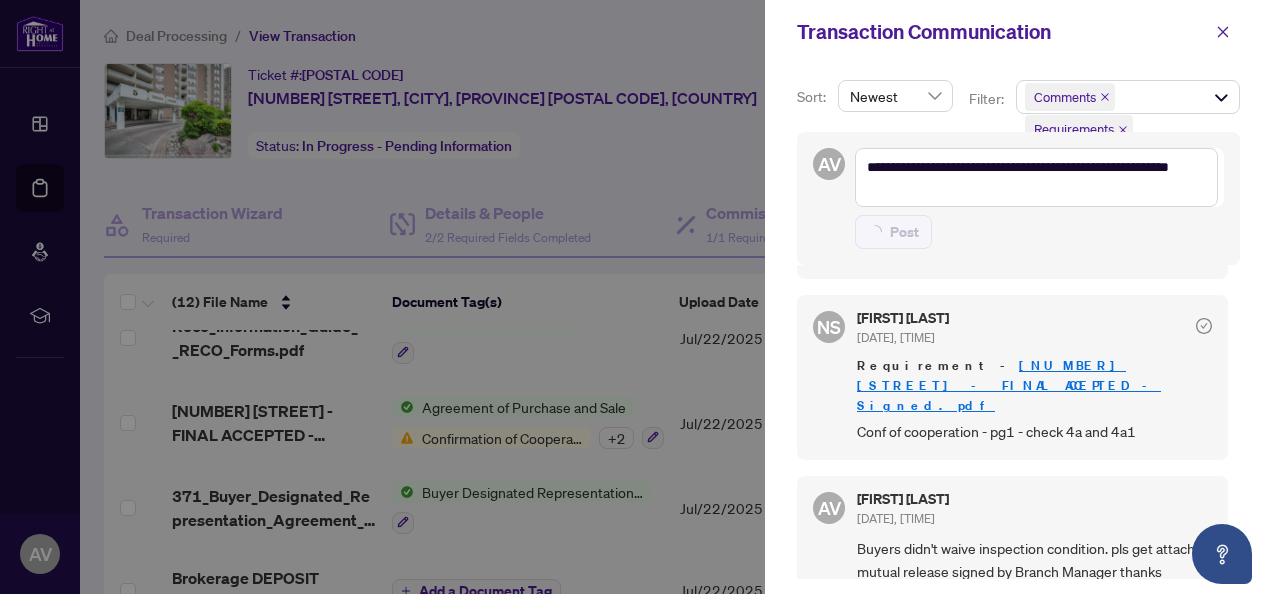 type 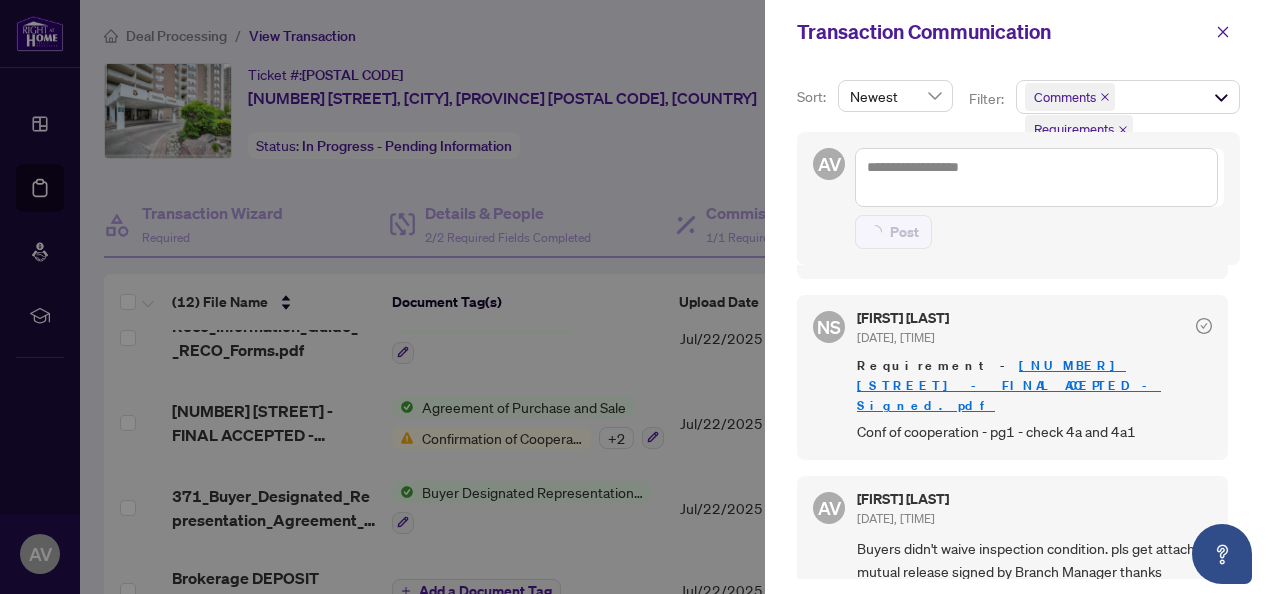 scroll, scrollTop: 0, scrollLeft: 0, axis: both 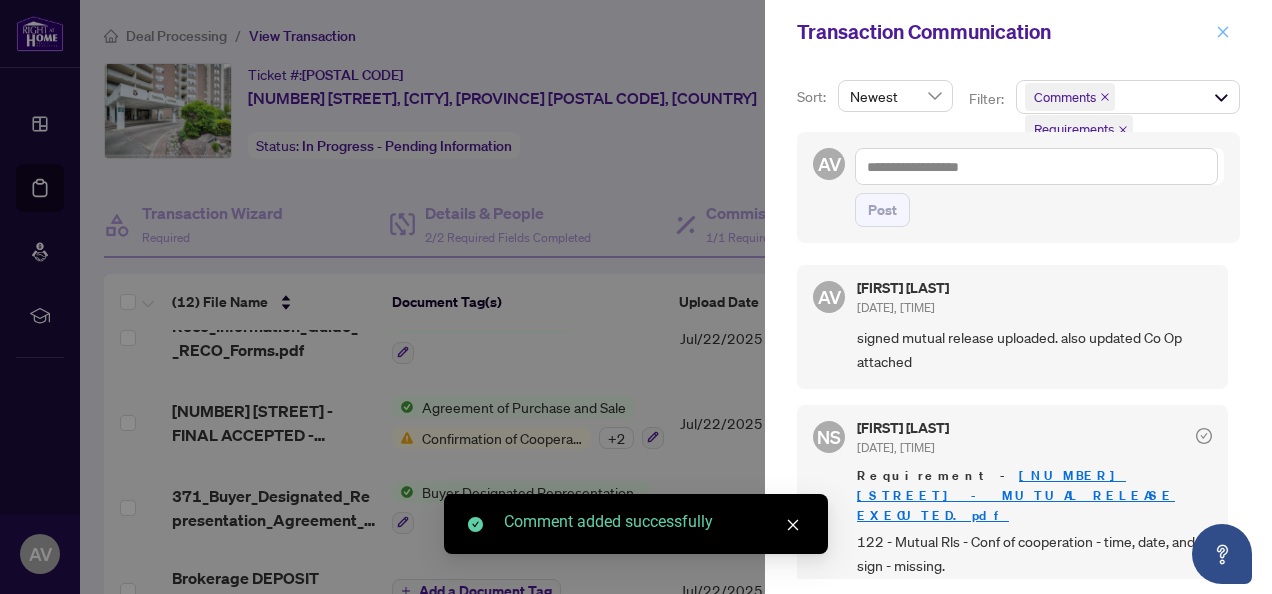 click at bounding box center (1223, 32) 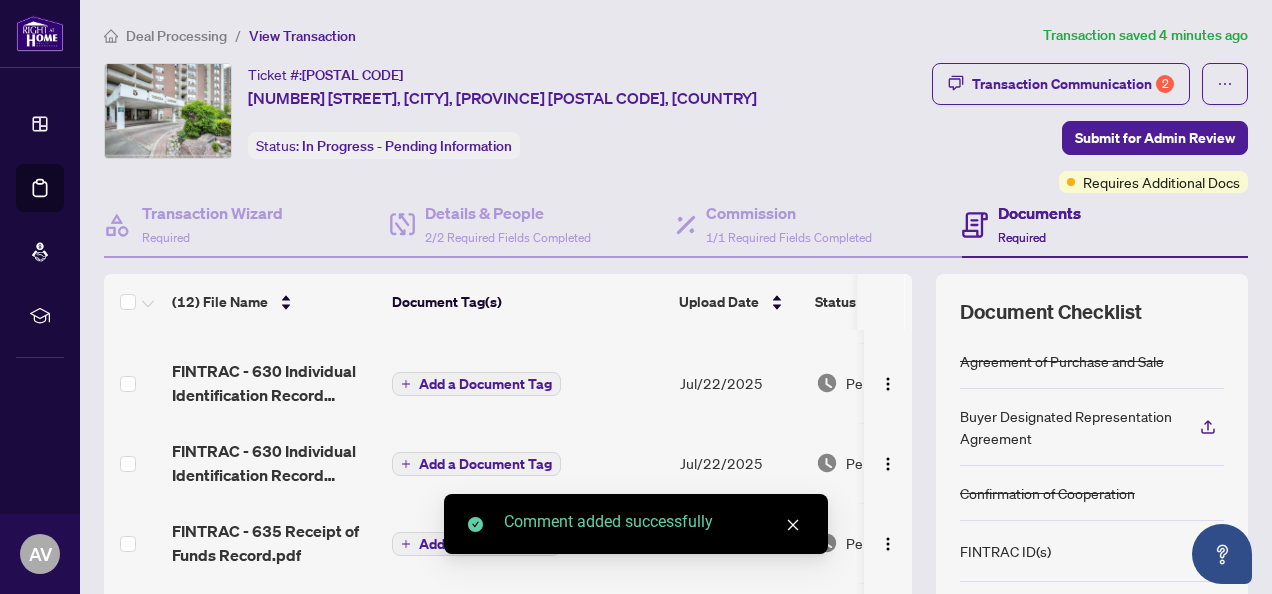 scroll, scrollTop: 638, scrollLeft: 0, axis: vertical 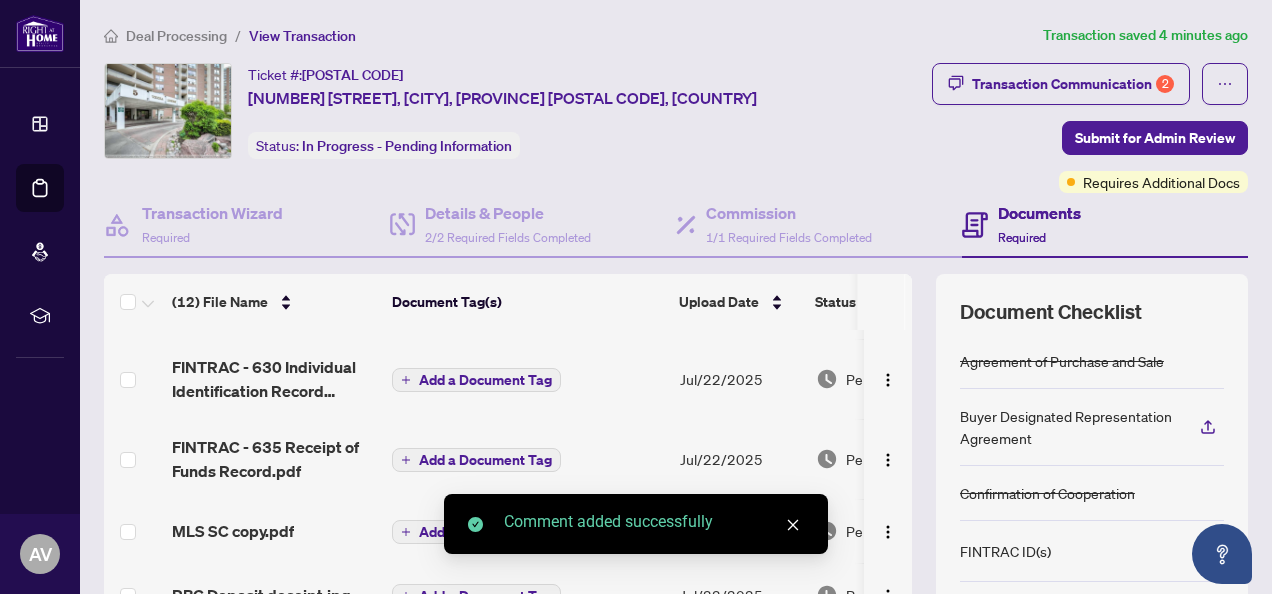 click 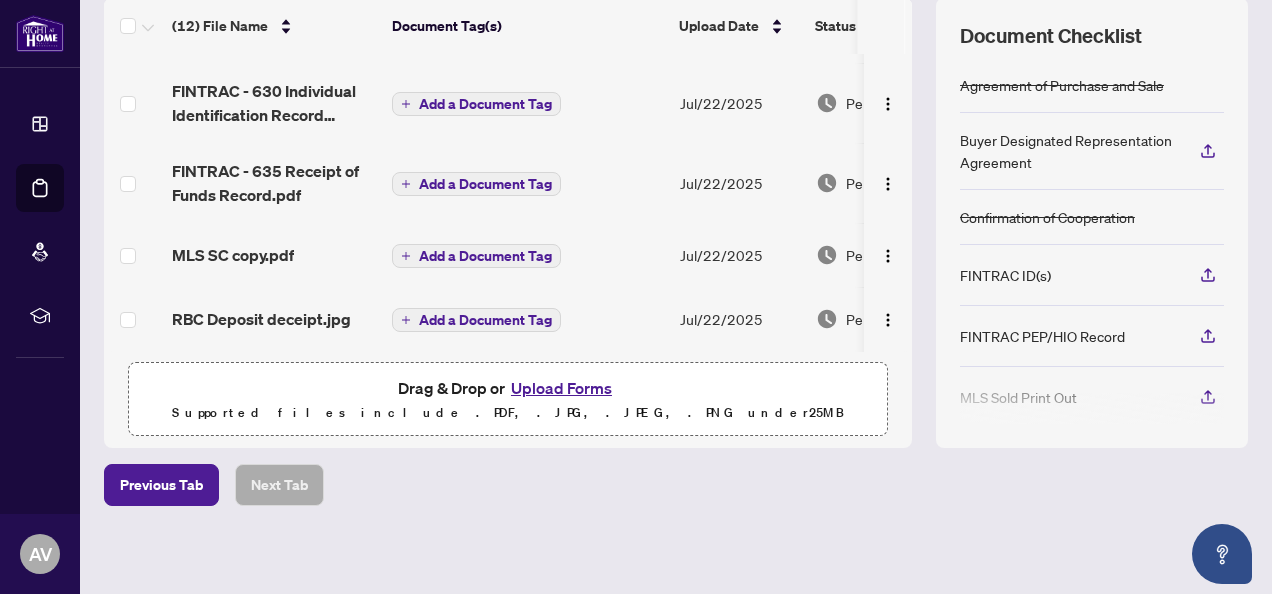 scroll, scrollTop: 279, scrollLeft: 0, axis: vertical 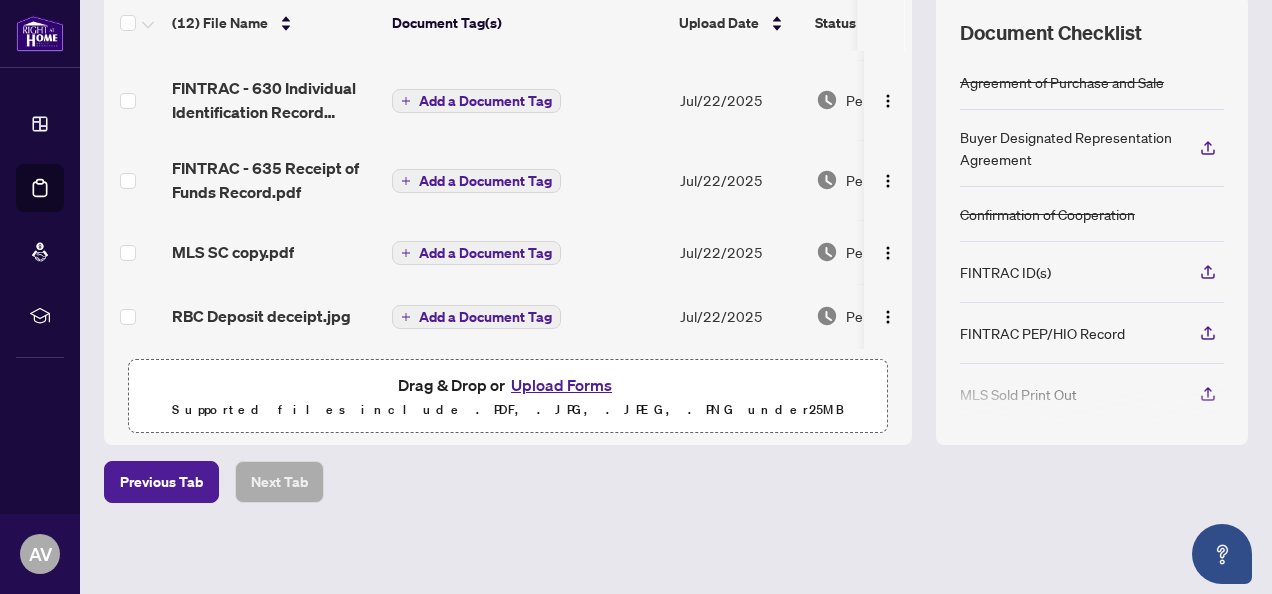 click on "Upload Forms" at bounding box center [561, 385] 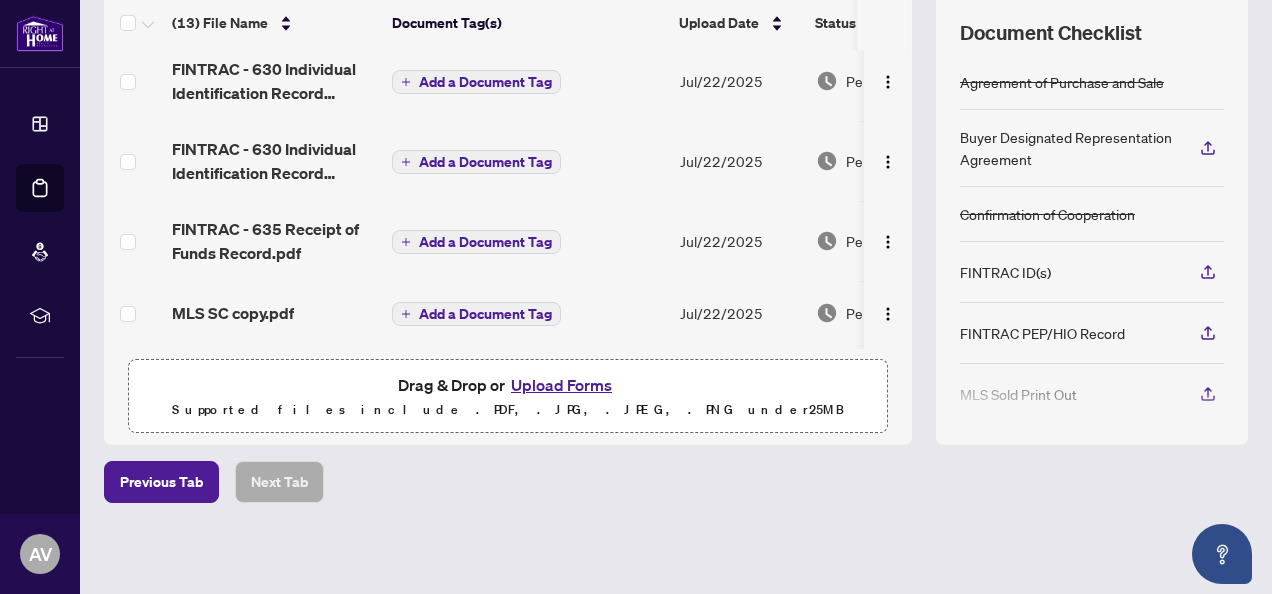 scroll, scrollTop: 179, scrollLeft: 0, axis: vertical 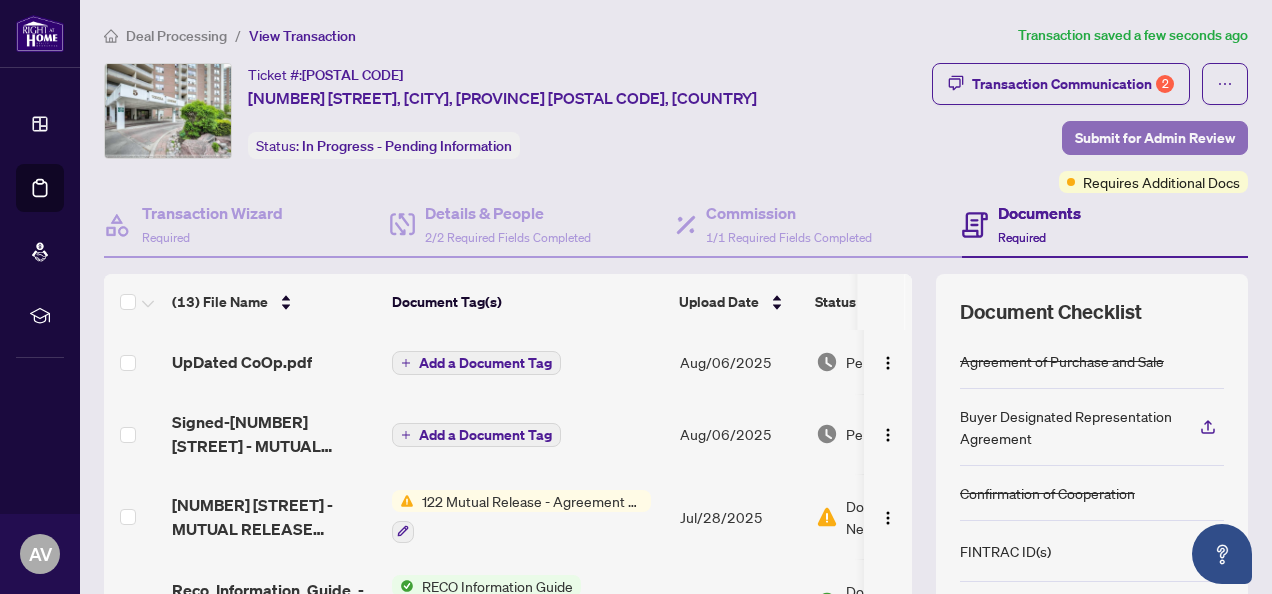 click on "Submit for Admin Review" at bounding box center (1155, 138) 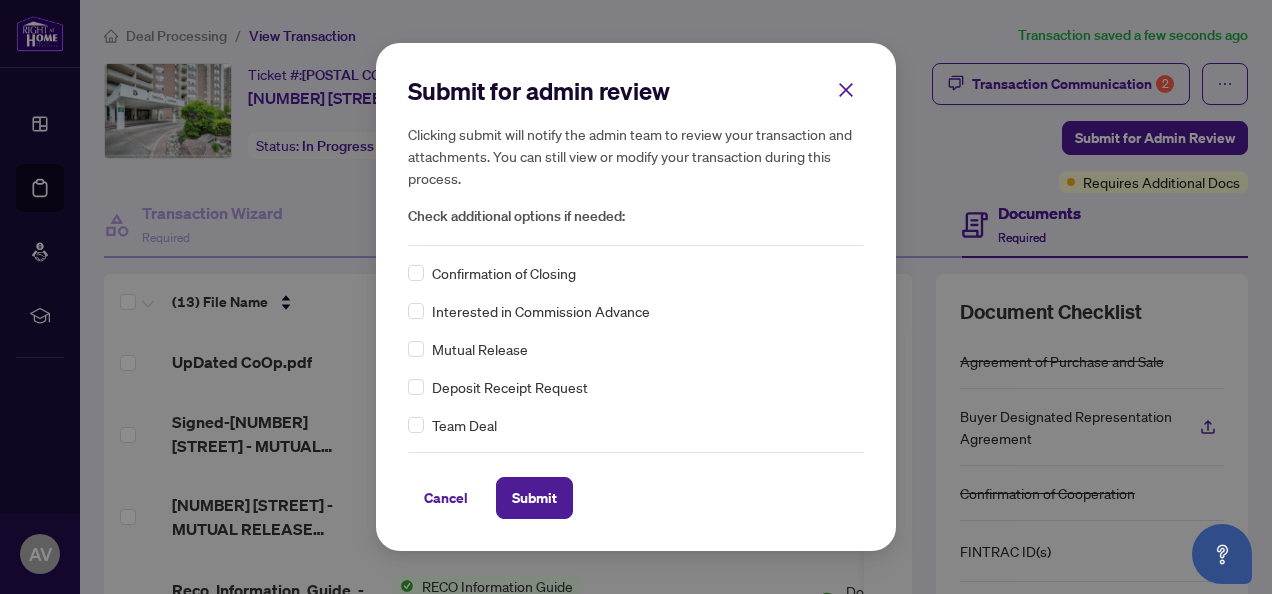 click on "Mutual Release" at bounding box center [480, 349] 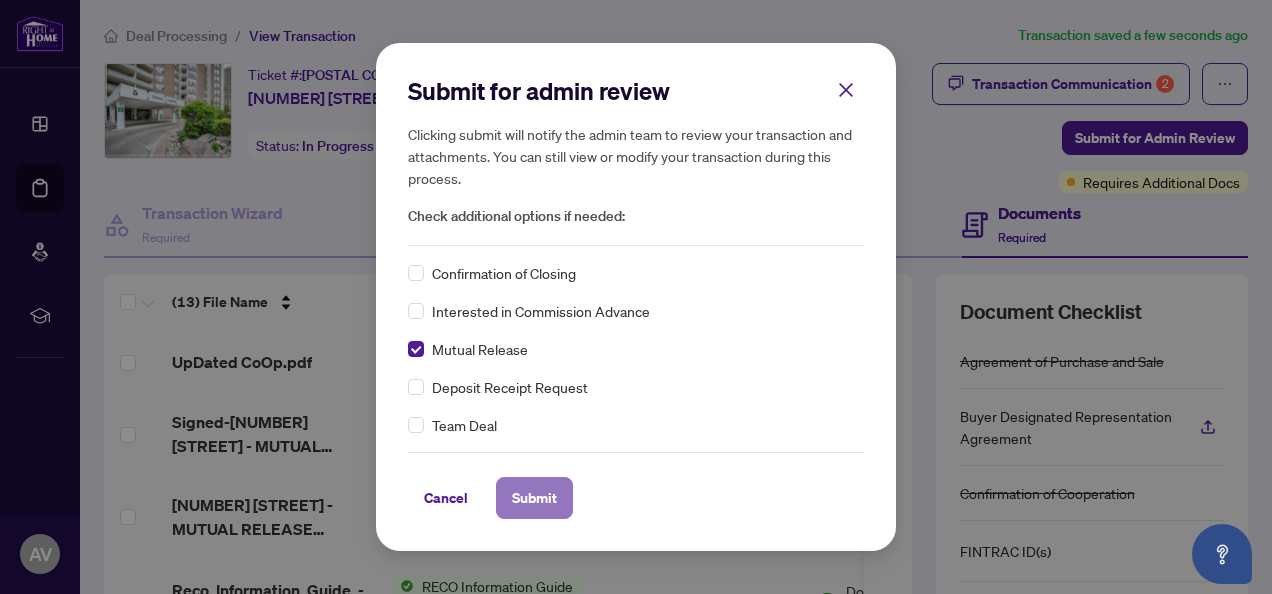click on "Submit" at bounding box center (534, 498) 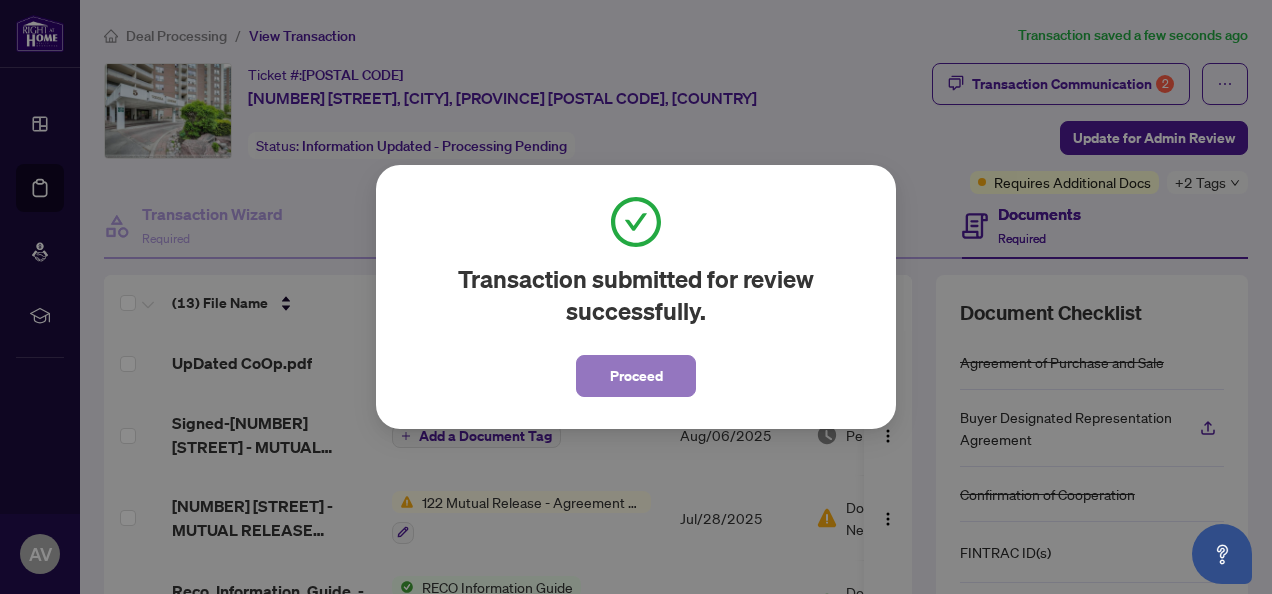 click on "Proceed" at bounding box center (636, 376) 